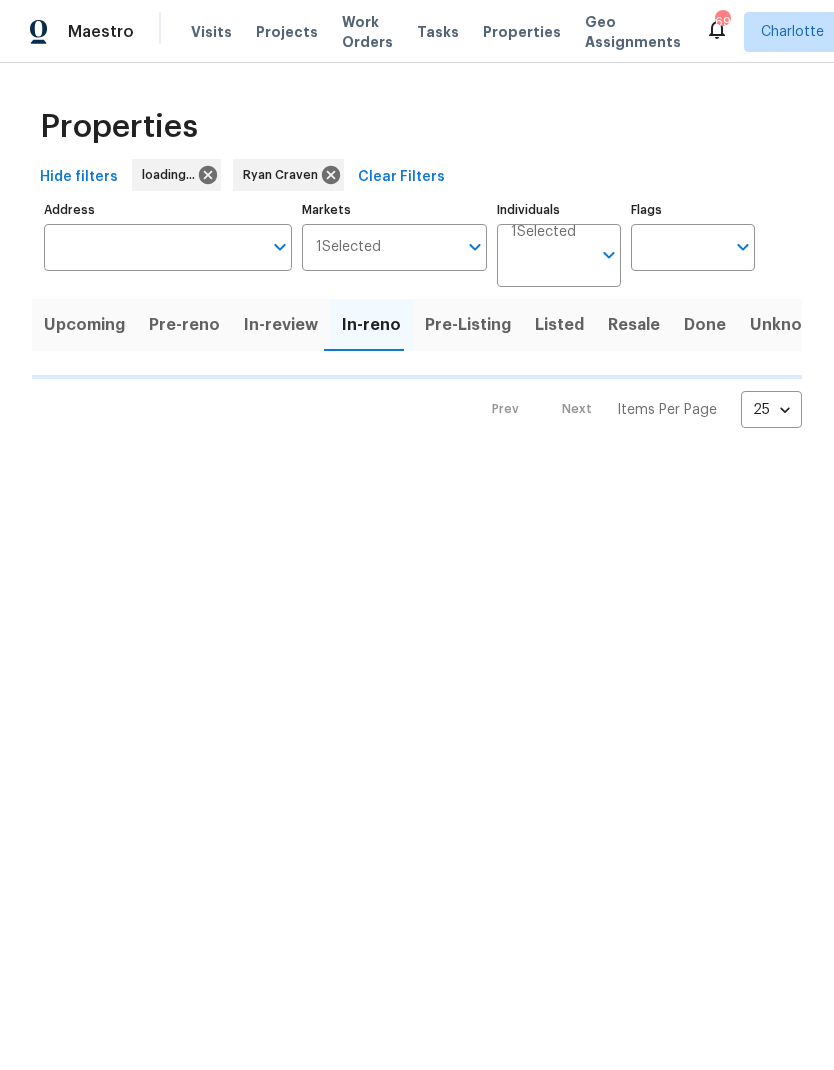 scroll, scrollTop: 0, scrollLeft: 0, axis: both 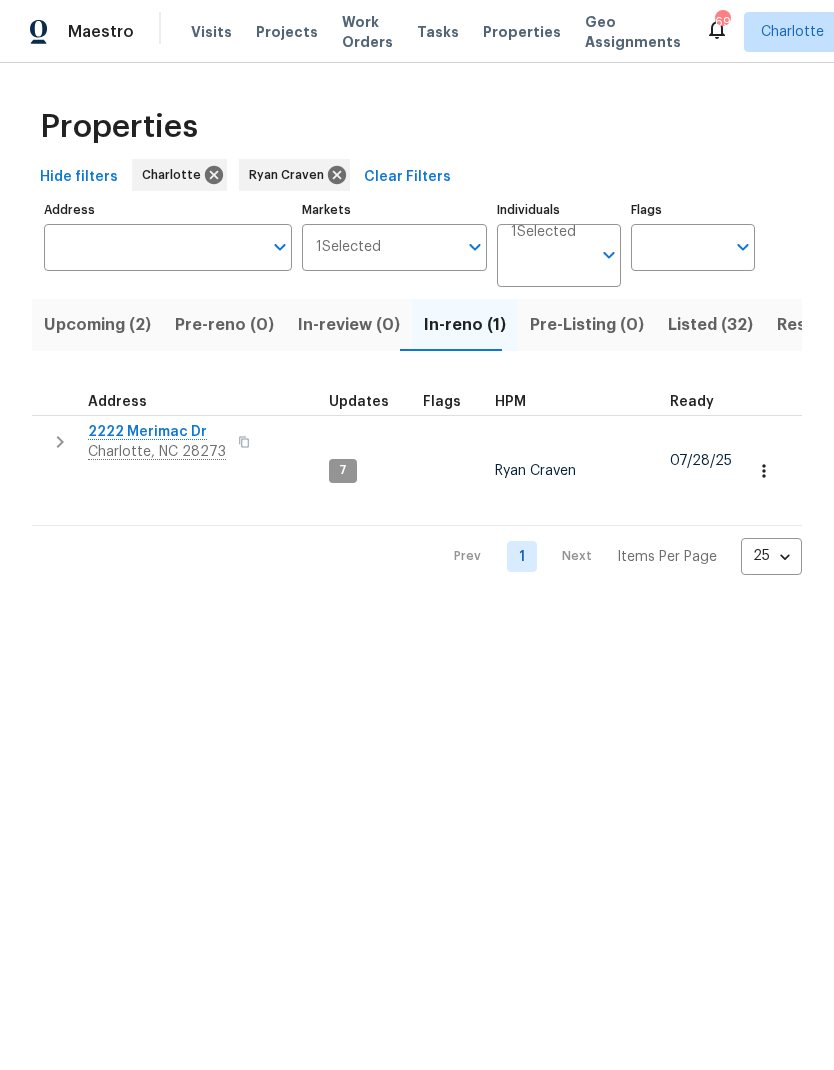 click on "Upcoming (2)" at bounding box center [97, 325] 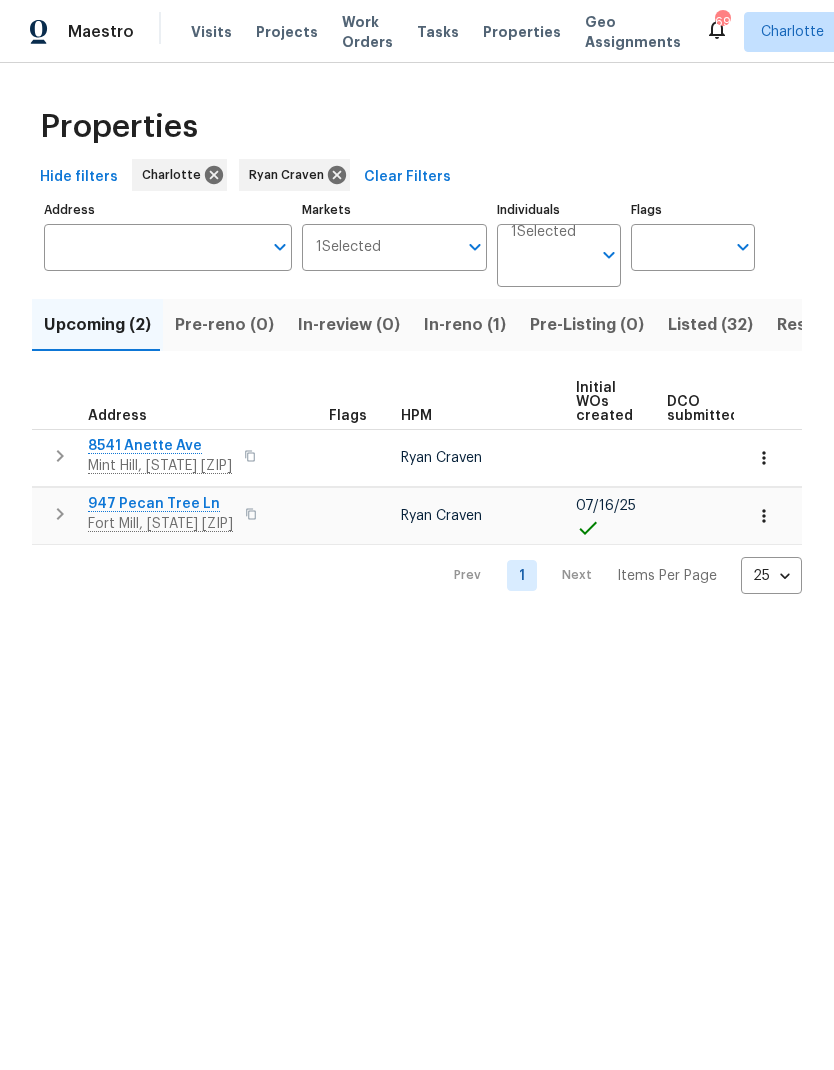 click 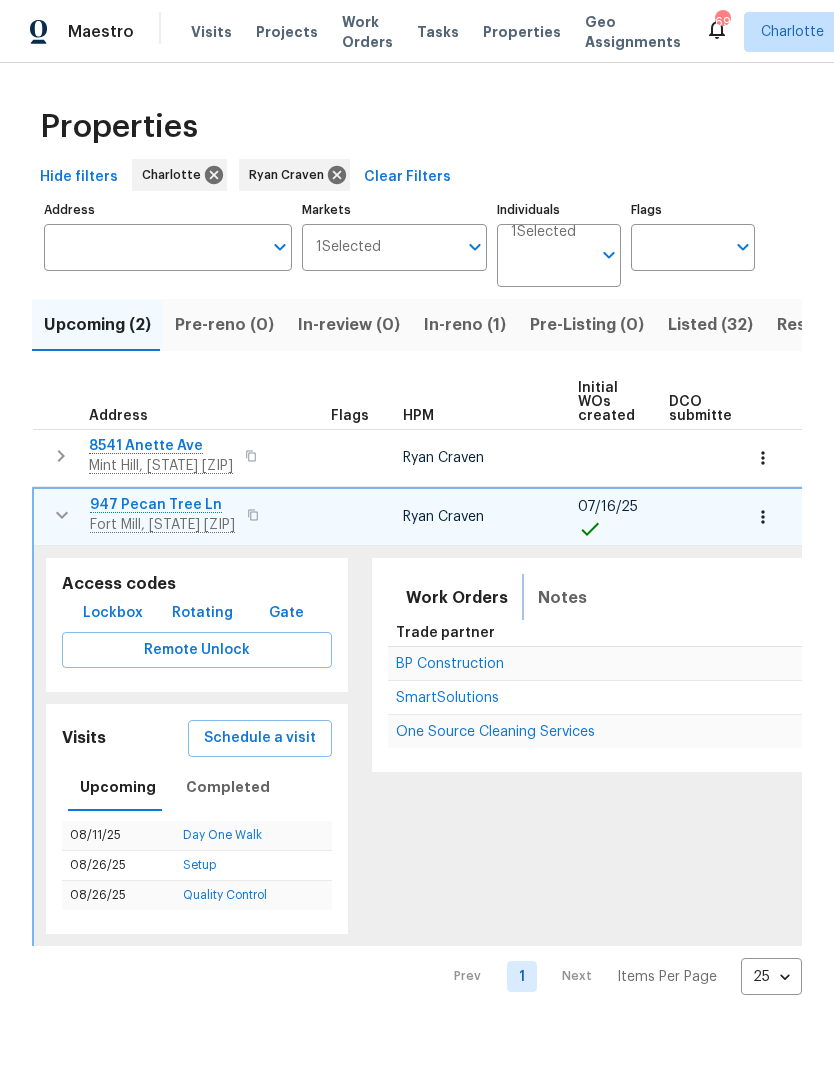 click on "Notes" at bounding box center (562, 598) 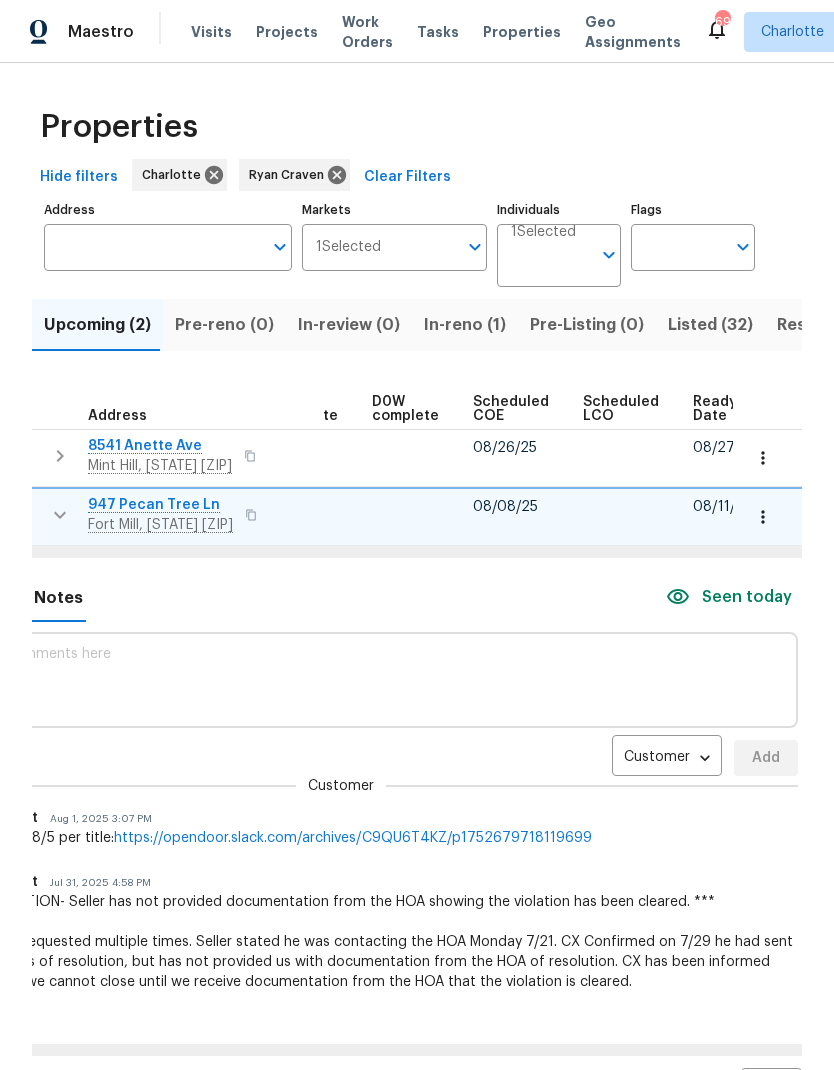scroll, scrollTop: 0, scrollLeft: 503, axis: horizontal 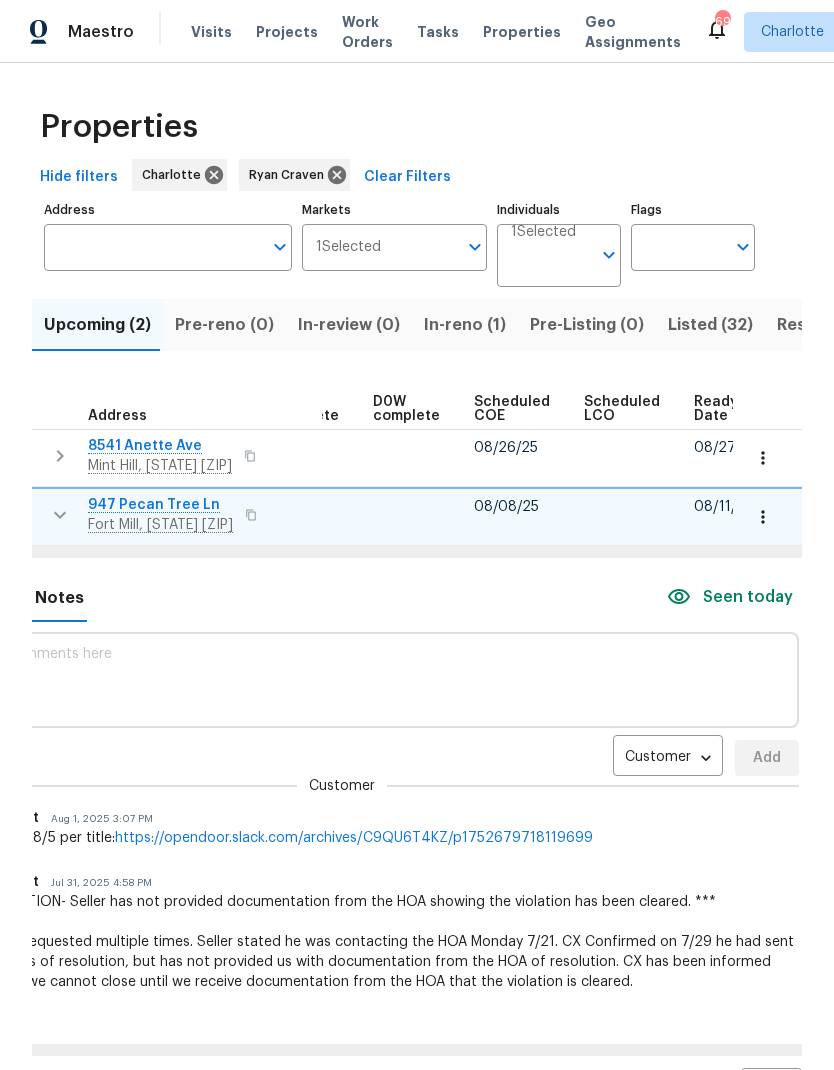 click on "Maestro Visits Projects Work Orders Tasks Properties Geo Assignments 69 Charlotte Ryan Craven Properties Hide filters Charlotte Ryan Craven Clear Filters Address Address Markets 1  Selected Markets Individuals 1  Selected Individuals Flags Flags Upcoming (2) Pre-reno (0) In-review (0) In-reno (1) Pre-Listing (0) Listed (32) Resale (2) Done (223) Unknown (0) Address Flags HPM Initial WOs created DCO submitted DCO complete D0W complete Scheduled COE Scheduled LCO Ready Date 8541 Anette Ave Mint Hill, NC 28227 Ryan Craven 08/26/25 08/27/25 947 Pecan Tree Ln Fort Mill, SC 29715 Ryan Craven 07/16/25 08/08/25 08/11/25 Access codes Lockbox Rotating Gate Remote Unlock Visits Schedule a visit Upcoming Completed 08/11/25 Day One Walk 08/26/25 Setup 08/26/25 Quality Control Work Orders Notes Seen today Customer CONTACT ​ Add Customer Jacob Tucknott Aug 1, 2025   3:07 PM Pushed COE to 8/5 per title:  https://opendoor.slack.com/archives/C9QU6T4KZ/p1752679718119699 Jacob Tucknott Jul 31, 2025   4:58 PM Sarah Dumke" at bounding box center (417, 535) 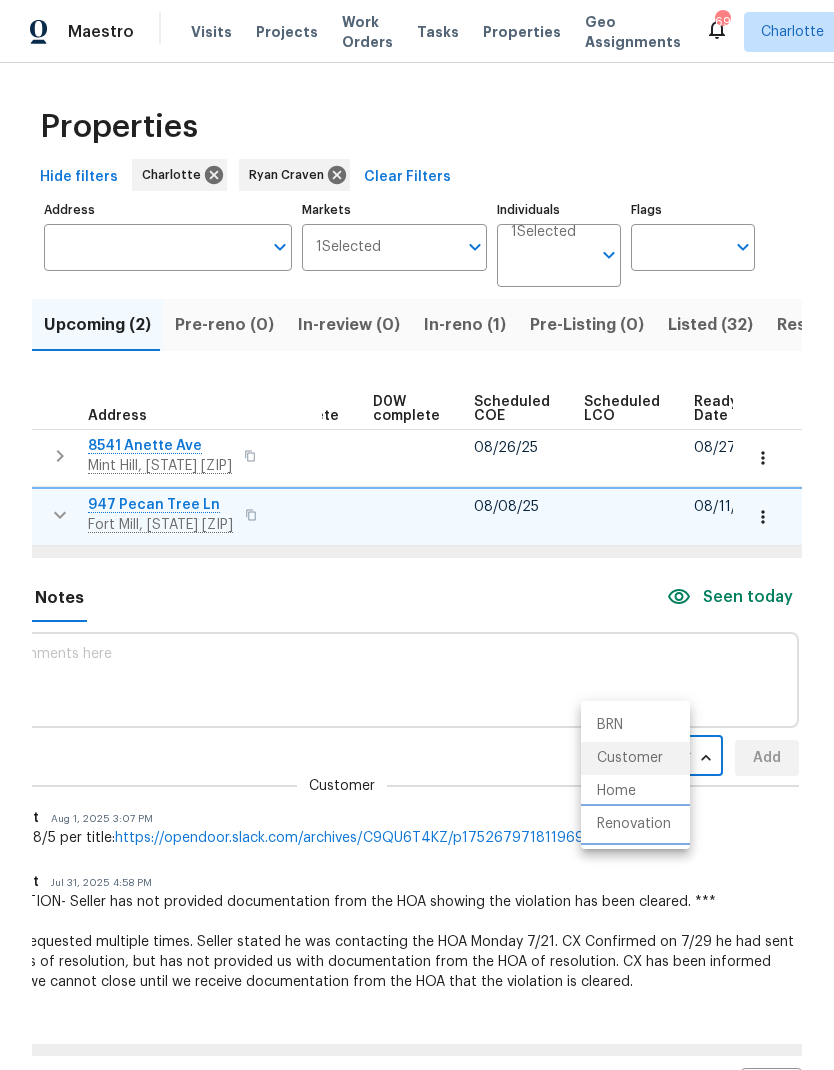 click on "Renovation" at bounding box center (635, 824) 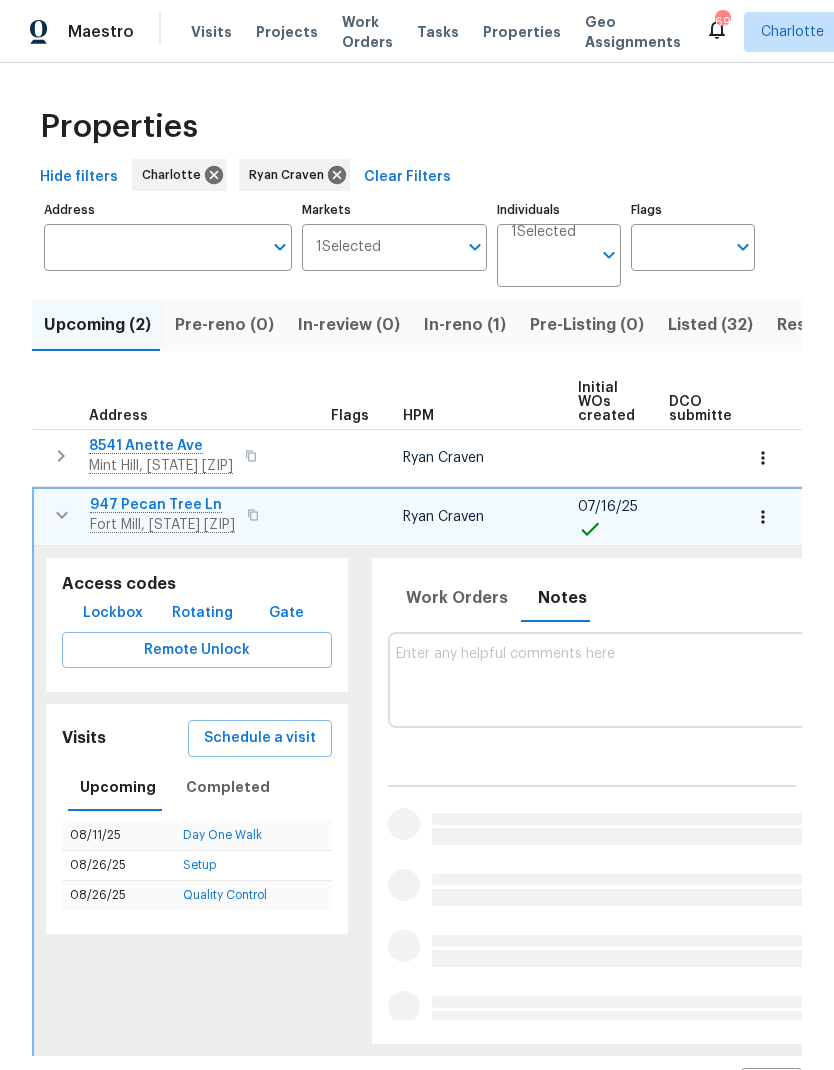 scroll, scrollTop: 0, scrollLeft: 0, axis: both 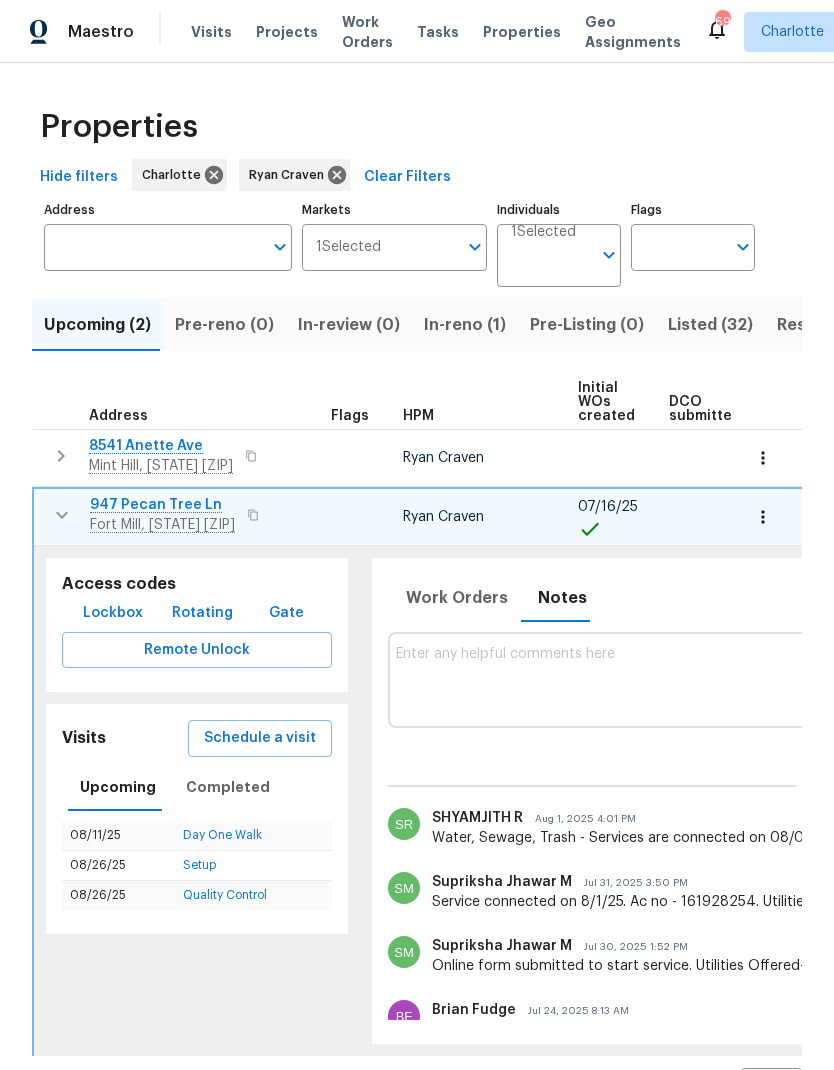 click at bounding box center (845, 679) 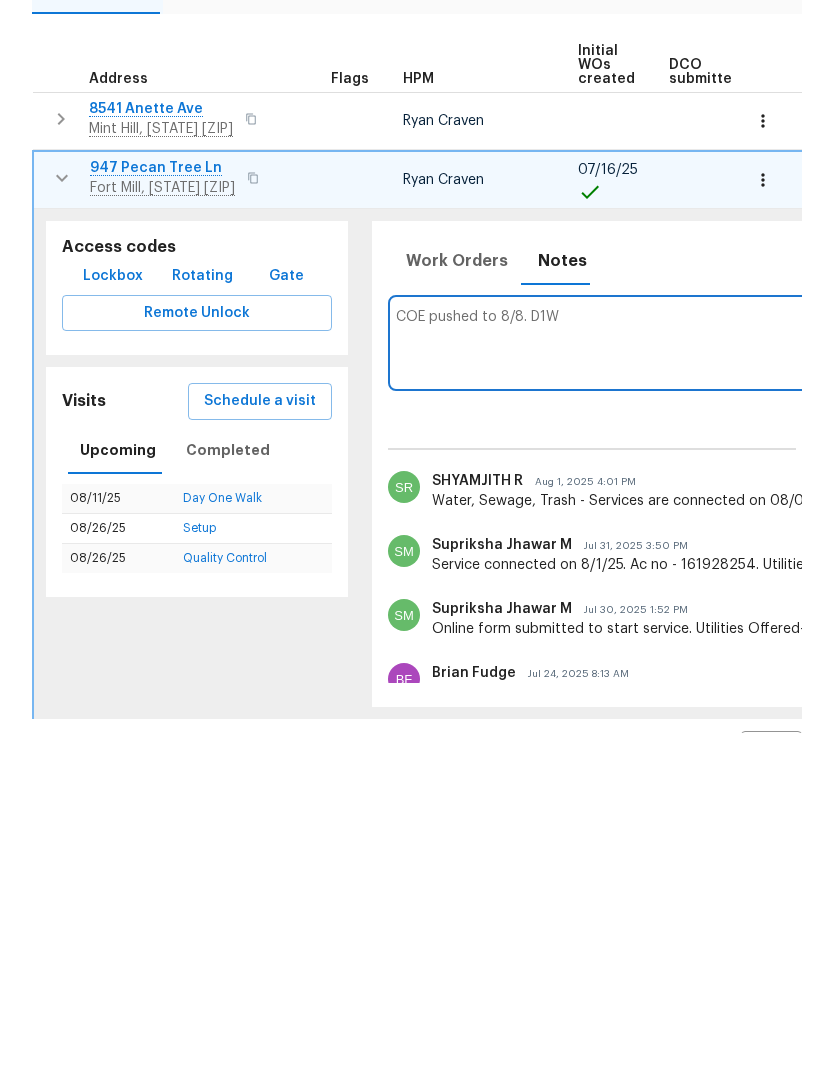 scroll, scrollTop: 0, scrollLeft: 0, axis: both 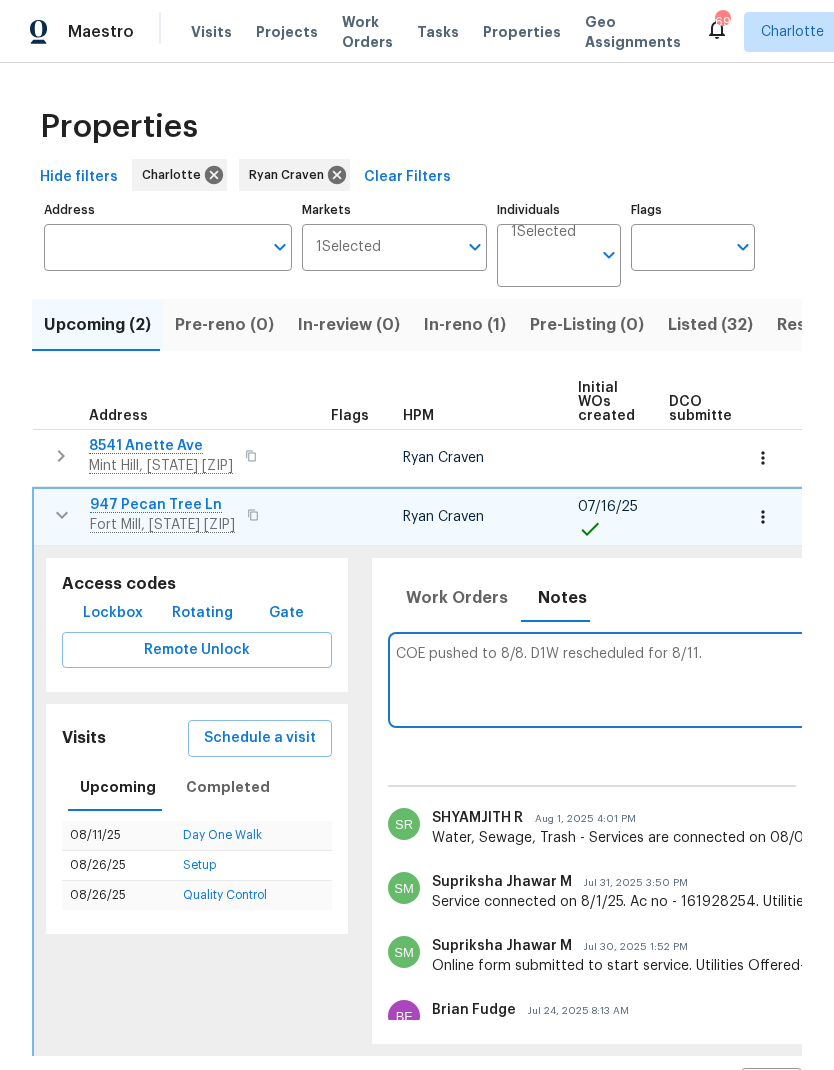 click on "COE pushed to 8/8. D1W rescheduled for 8/11." at bounding box center (845, 679) 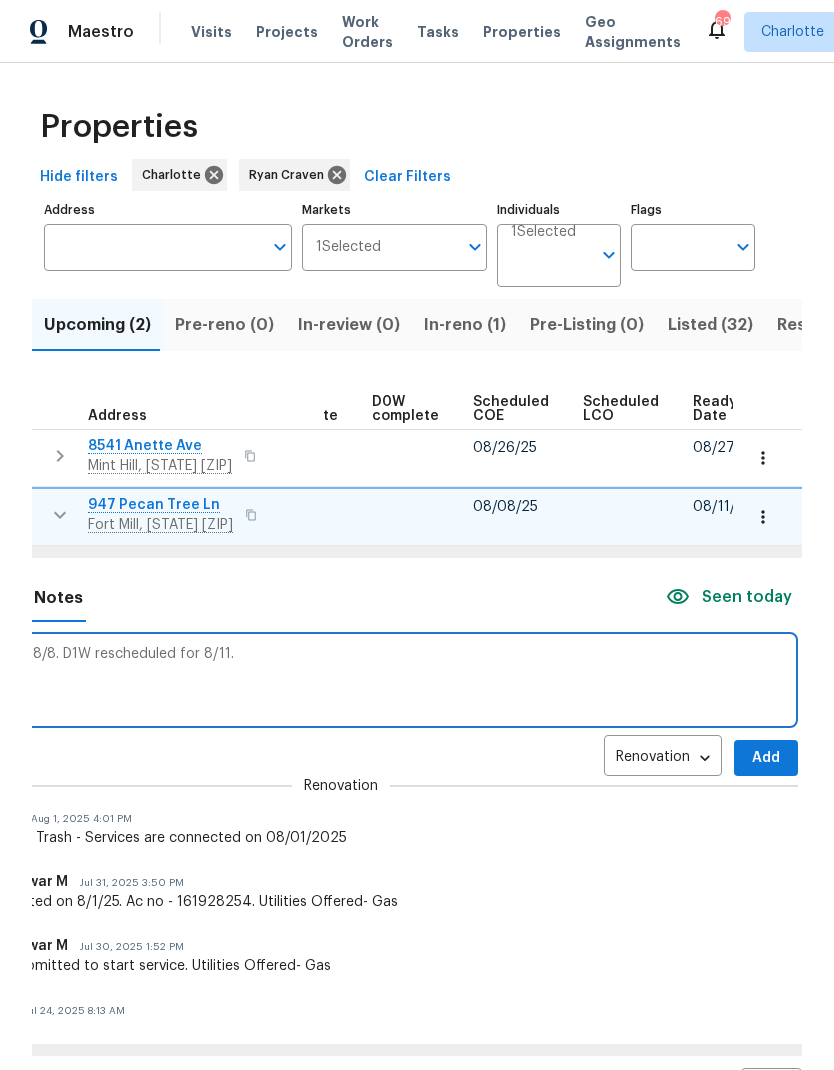 scroll, scrollTop: 0, scrollLeft: 503, axis: horizontal 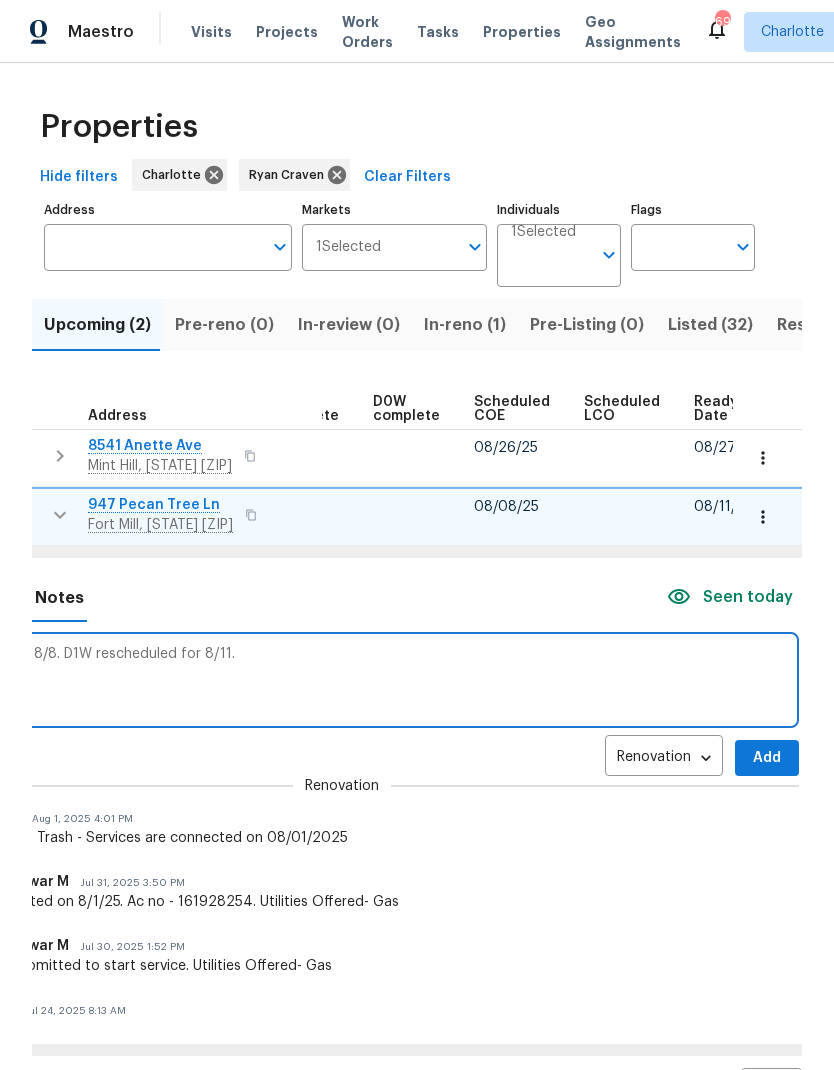 type on "COE pushed back to 8/8. D1W rescheduled for 8/11." 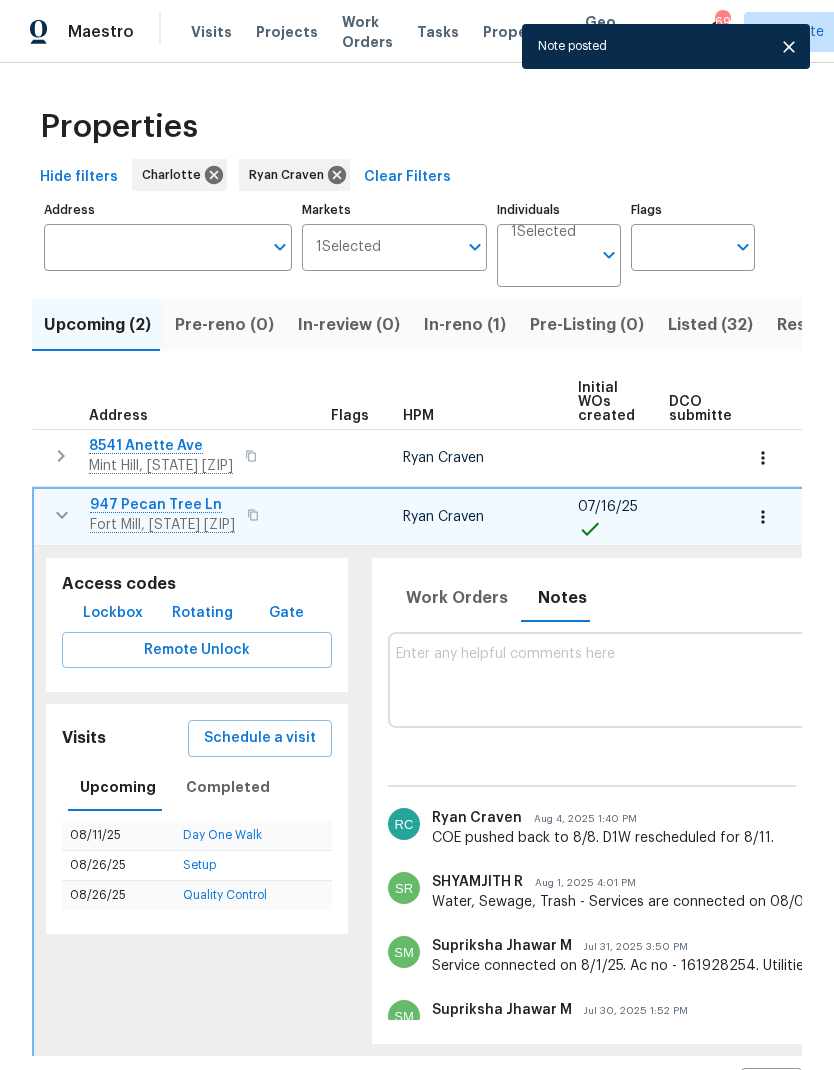 scroll, scrollTop: 0, scrollLeft: 0, axis: both 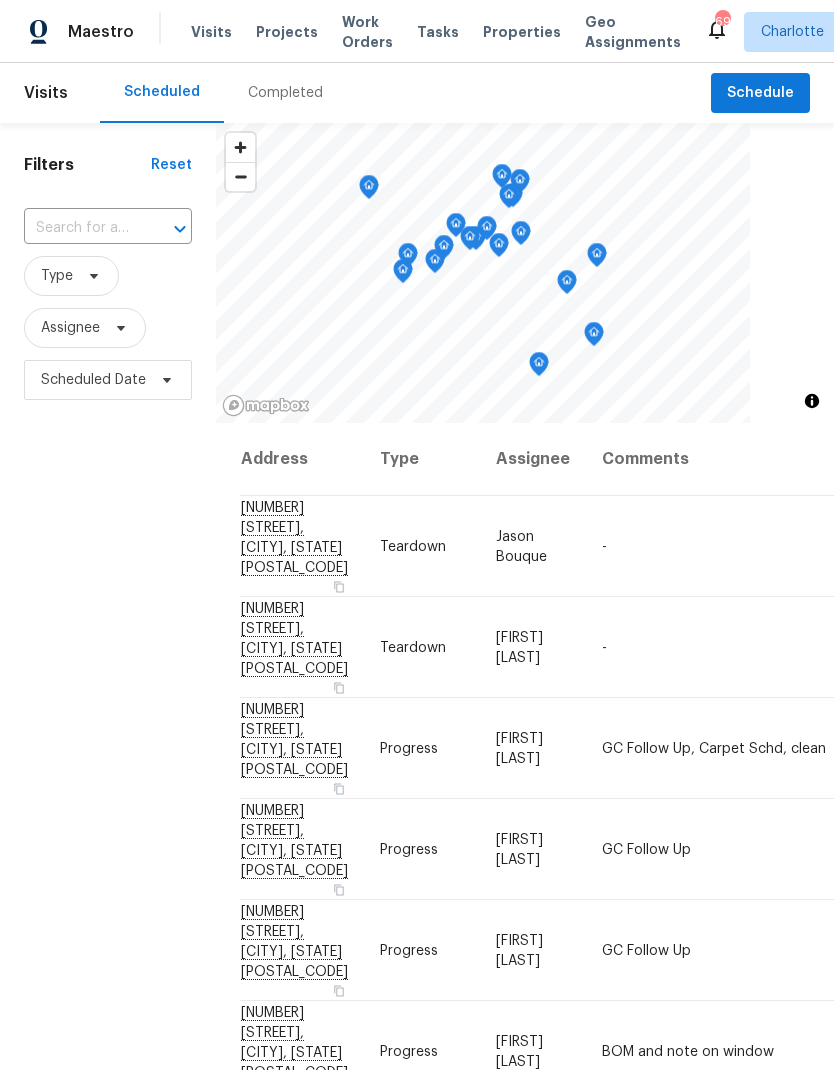 click on "Work Orders" at bounding box center [367, 32] 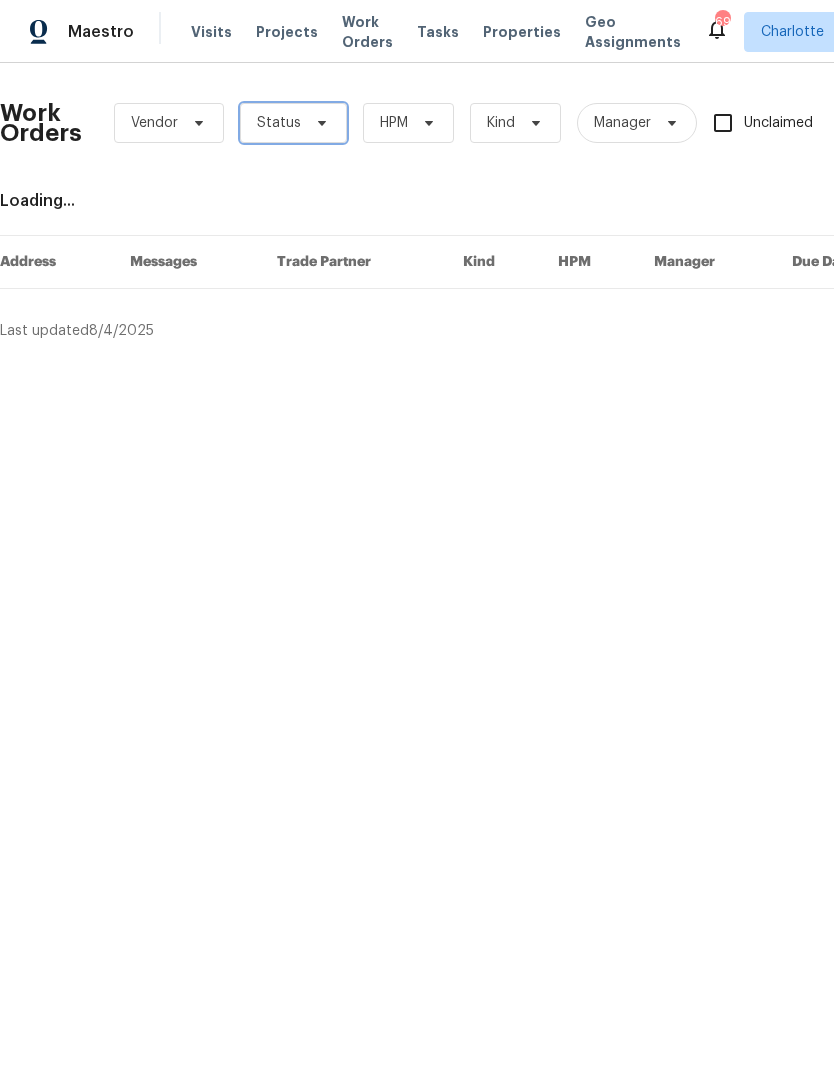 click 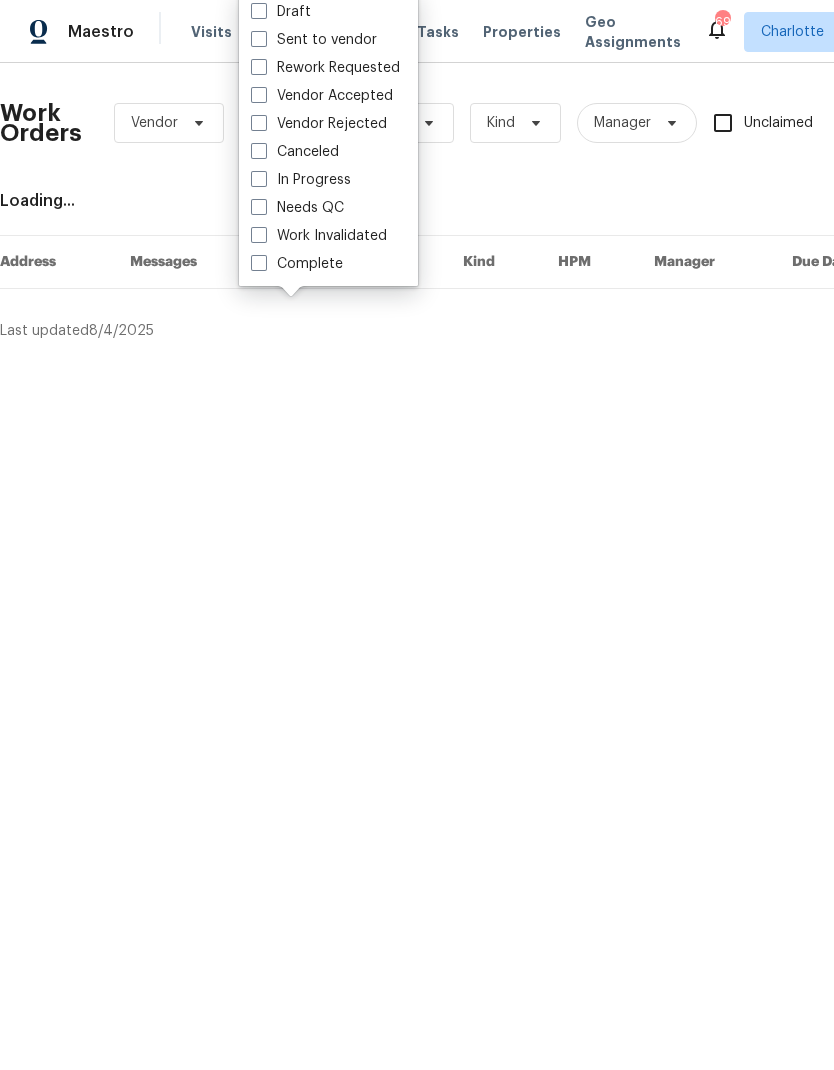 click on "Needs QC" at bounding box center (297, 208) 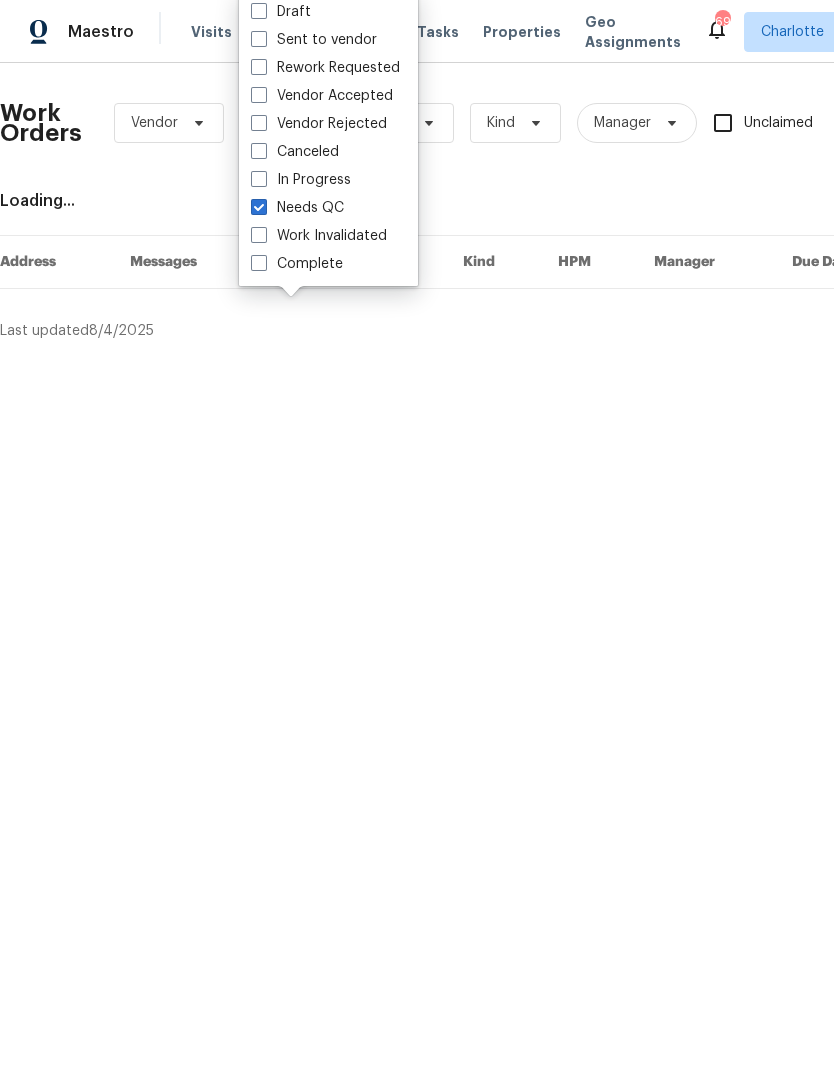 checkbox on "true" 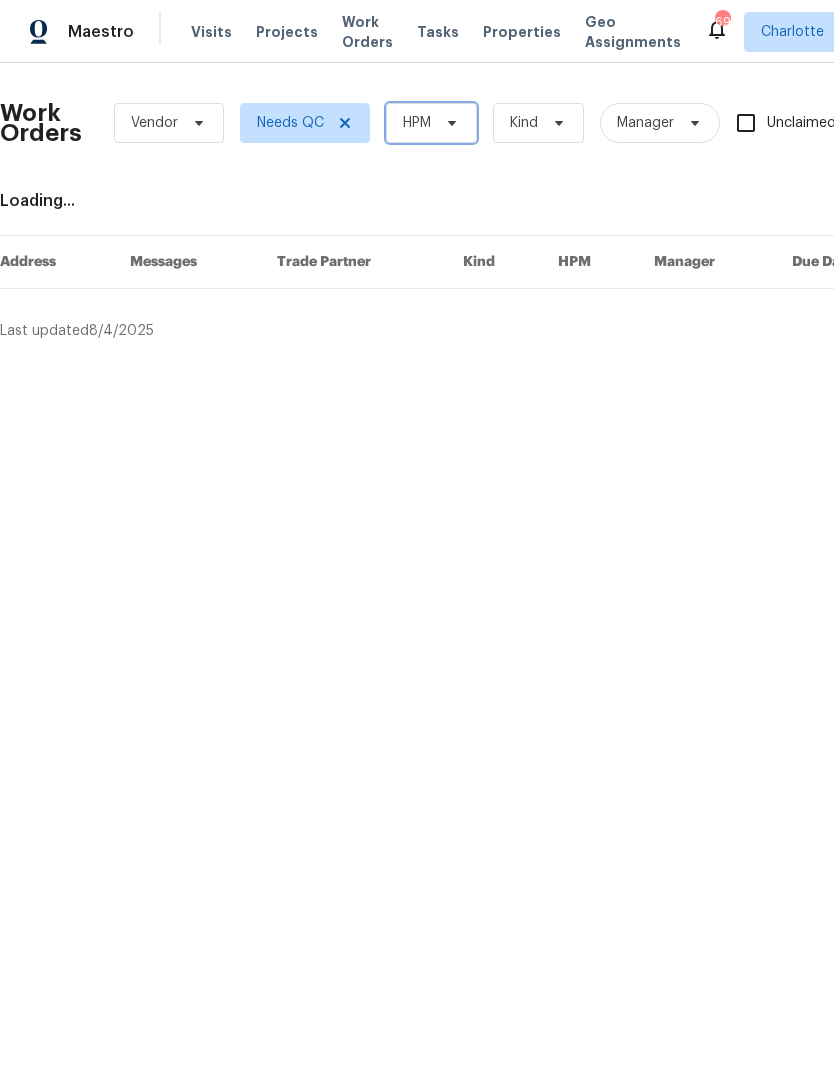 click on "HPM" at bounding box center (431, 123) 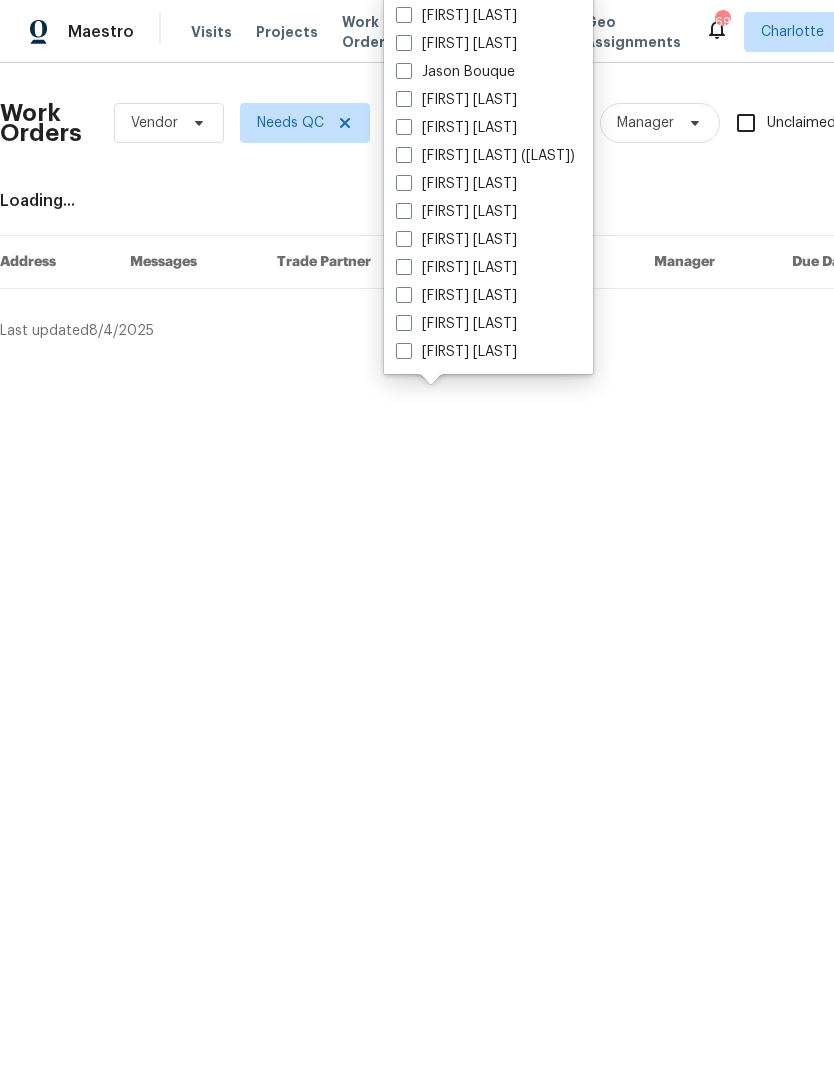 scroll, scrollTop: 248, scrollLeft: 0, axis: vertical 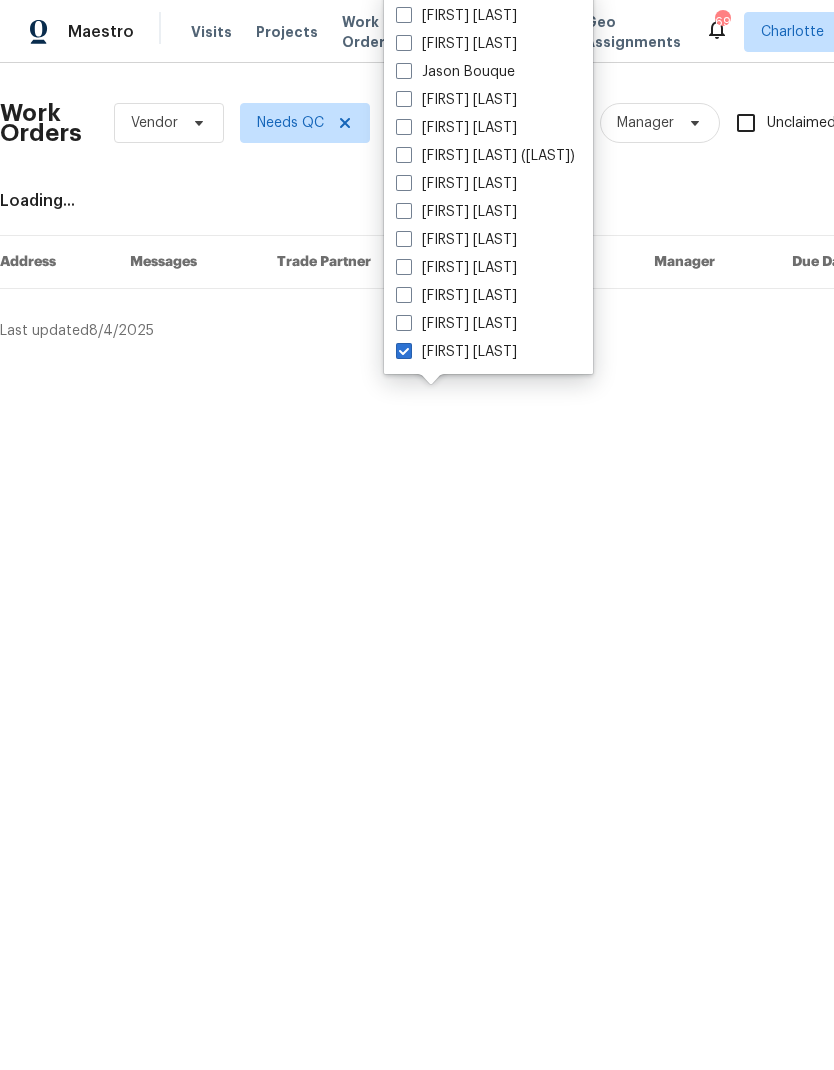 checkbox on "true" 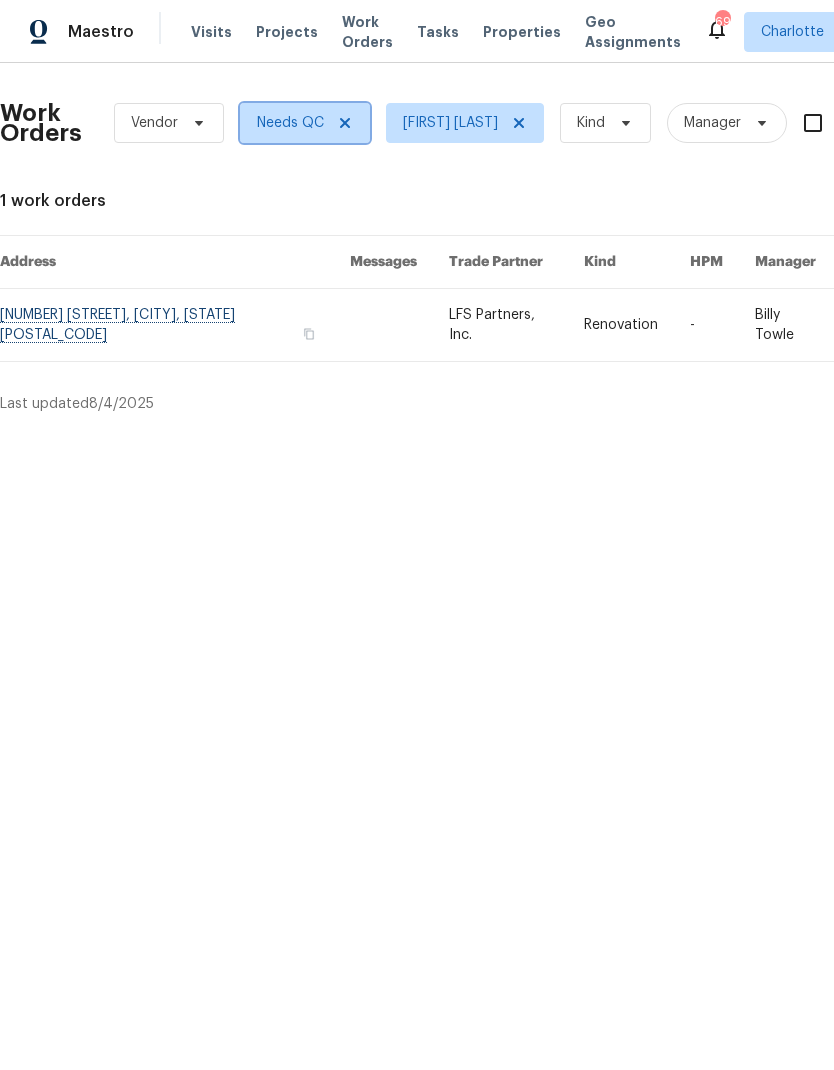click 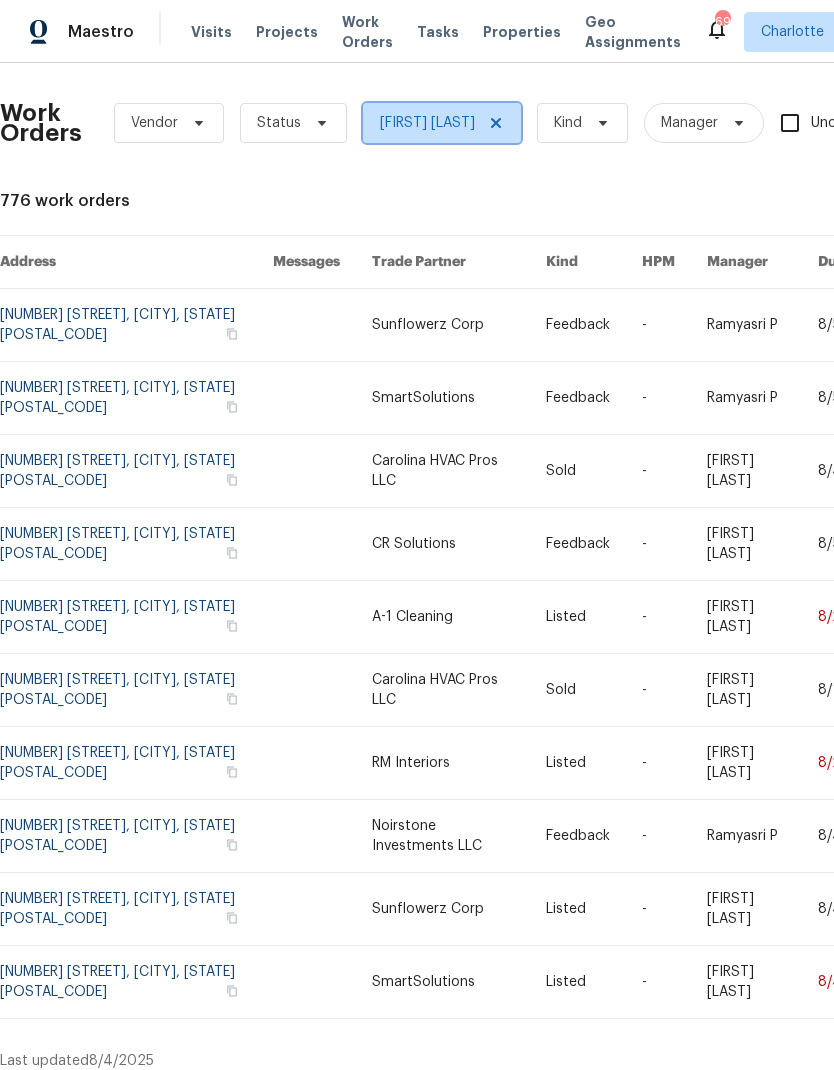 click 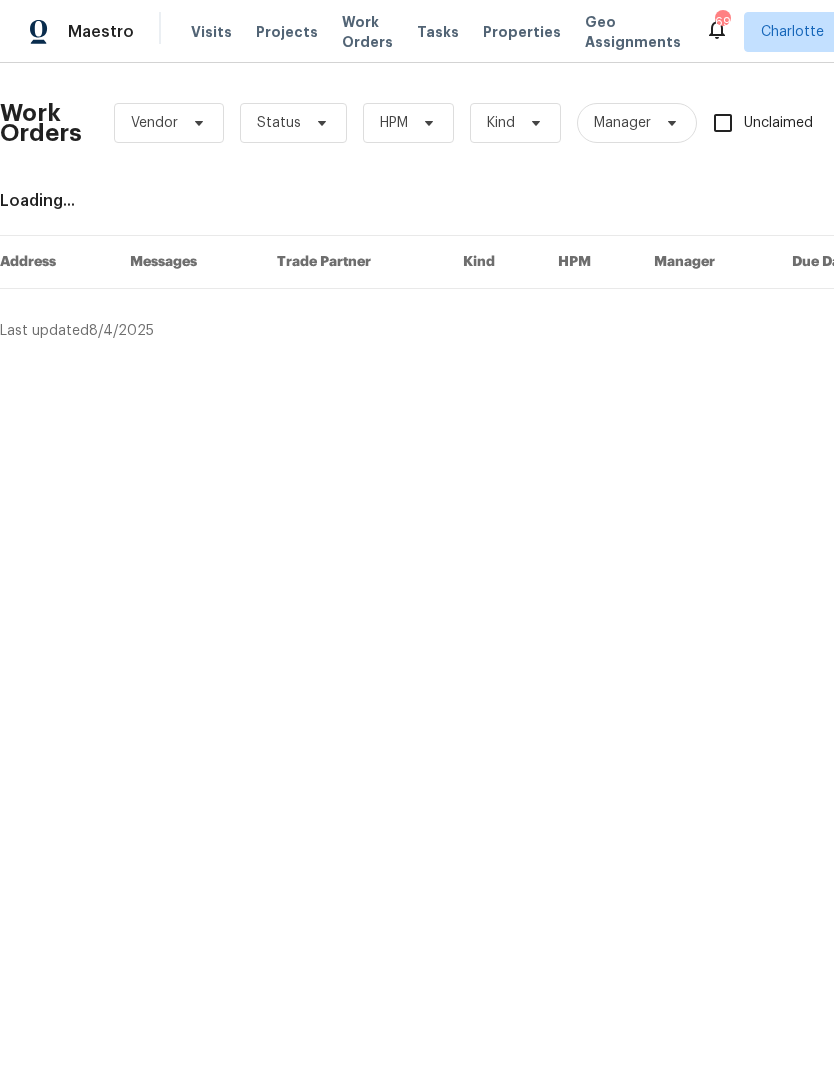 click on "Work Orders Vendor Status HPM Kind Manager Unclaimed ​ View Reno Index Loading... Address Messages Trade Partner Kind HPM Manager Due Date Budget Status Last updated  8/4/2025 1  of  1" at bounding box center (565, 210) 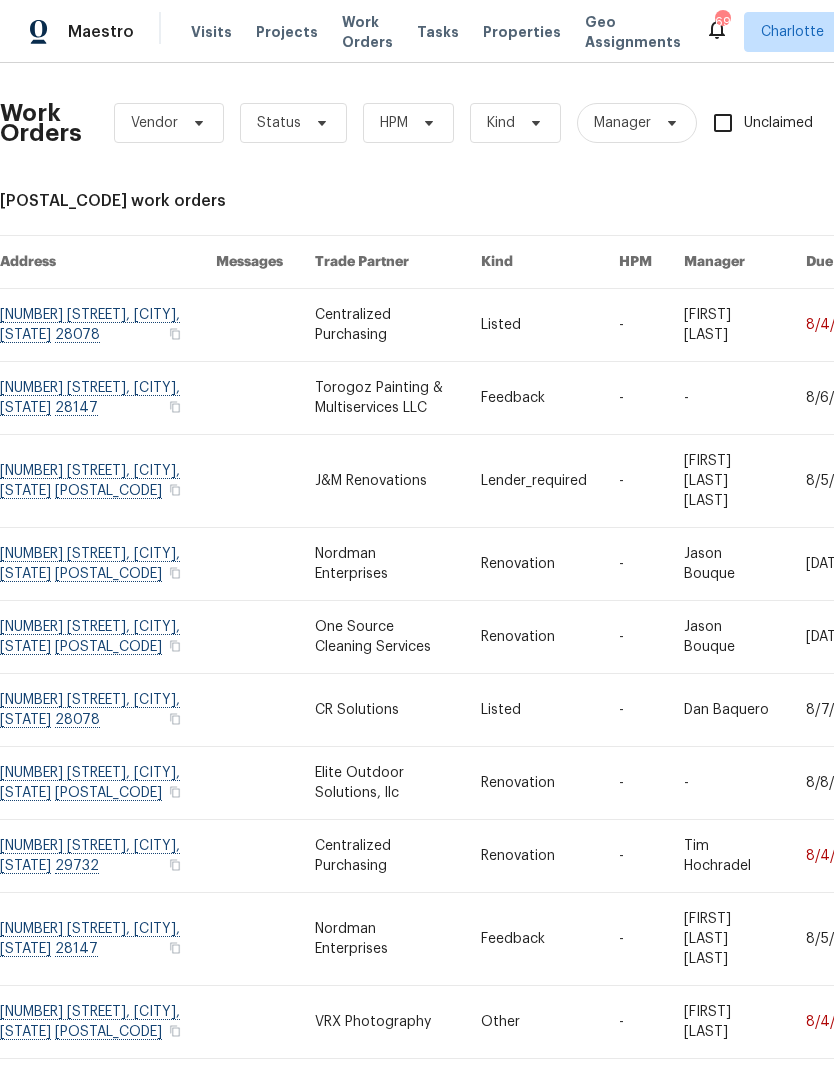 click on "Maestro" at bounding box center [101, 32] 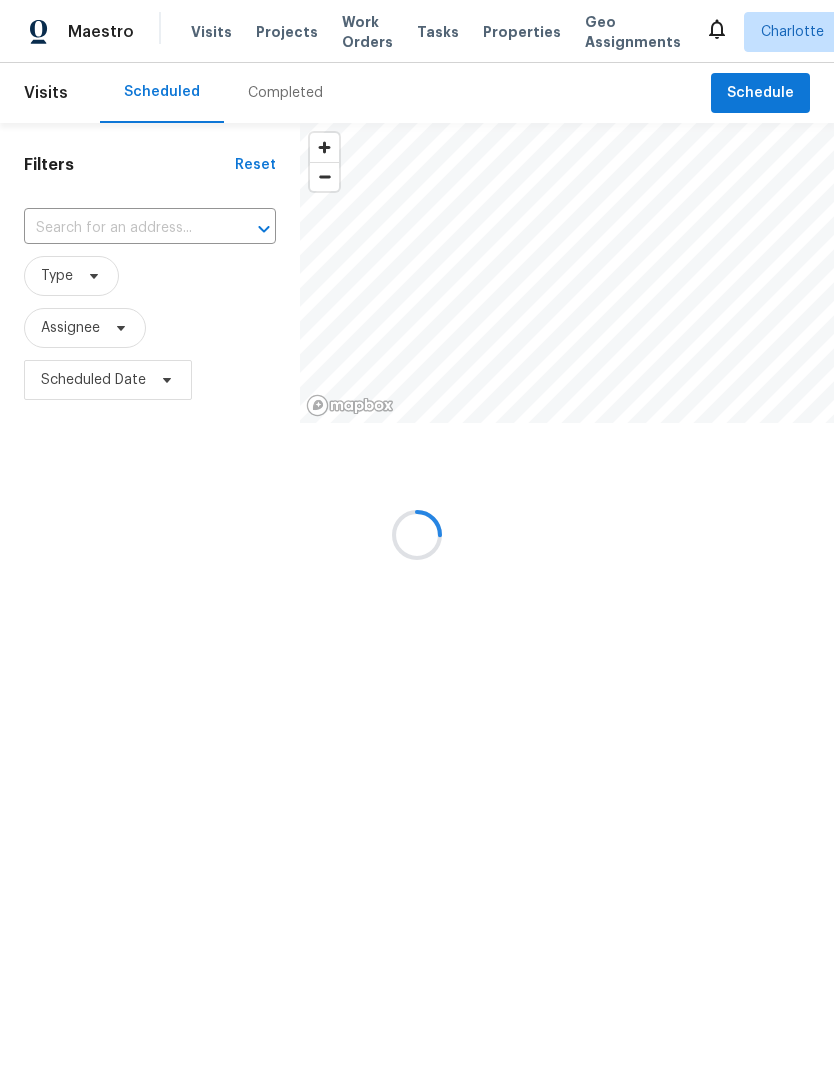 scroll, scrollTop: 0, scrollLeft: 0, axis: both 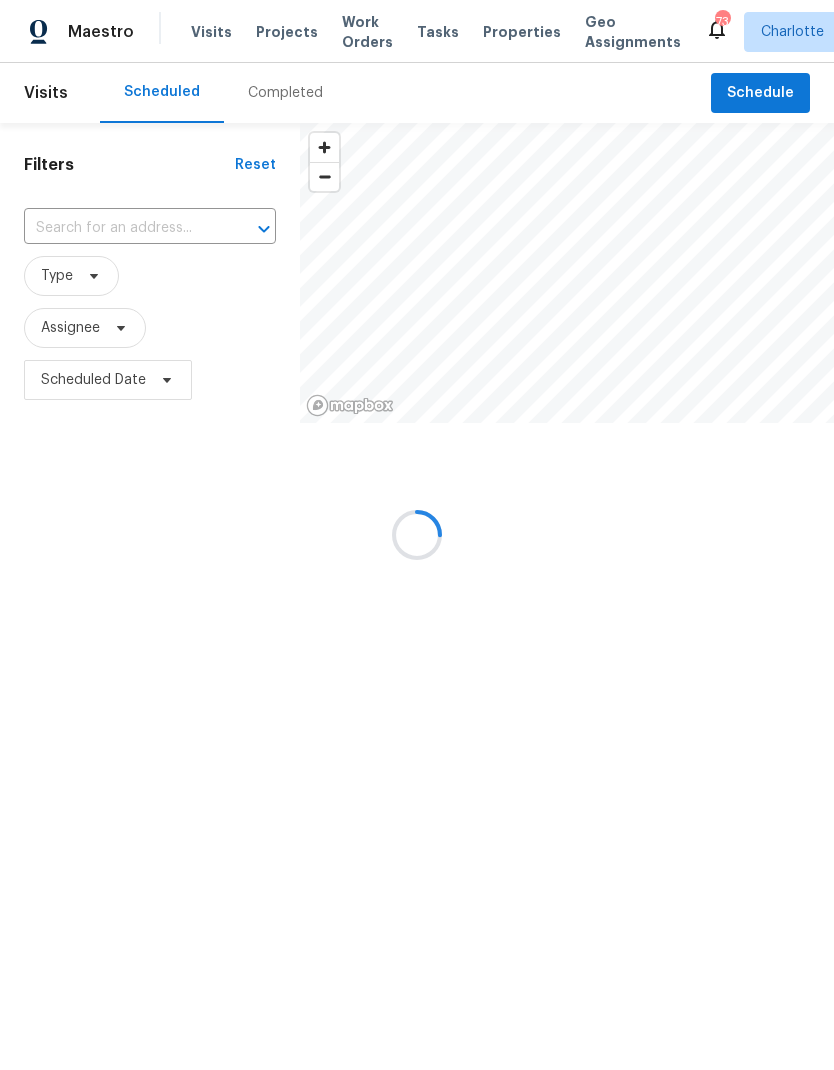 click at bounding box center (417, 535) 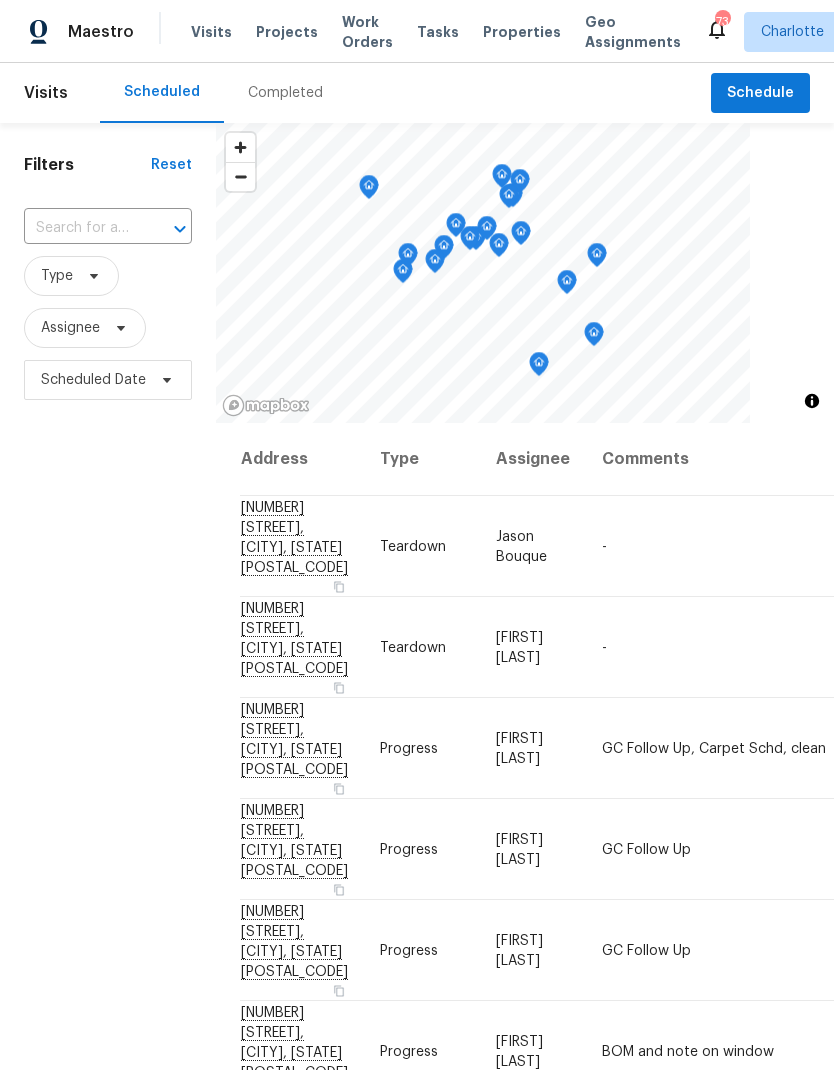 scroll, scrollTop: 0, scrollLeft: 0, axis: both 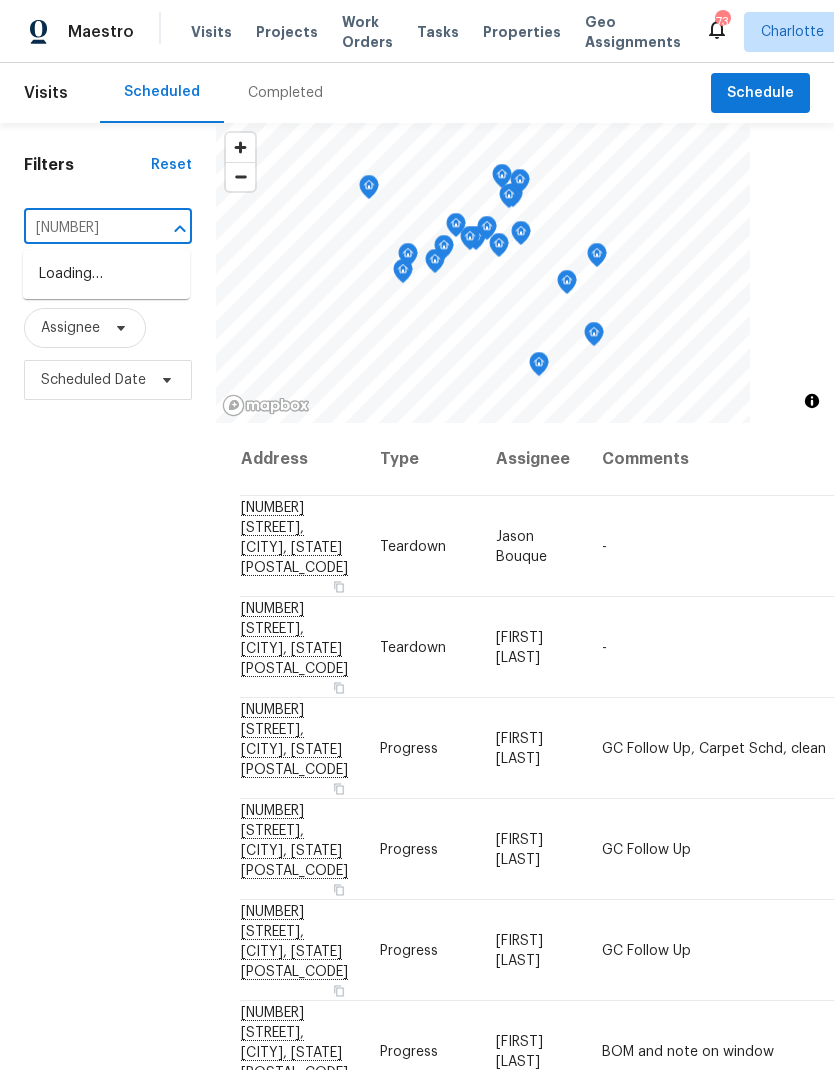 type on "2222 m" 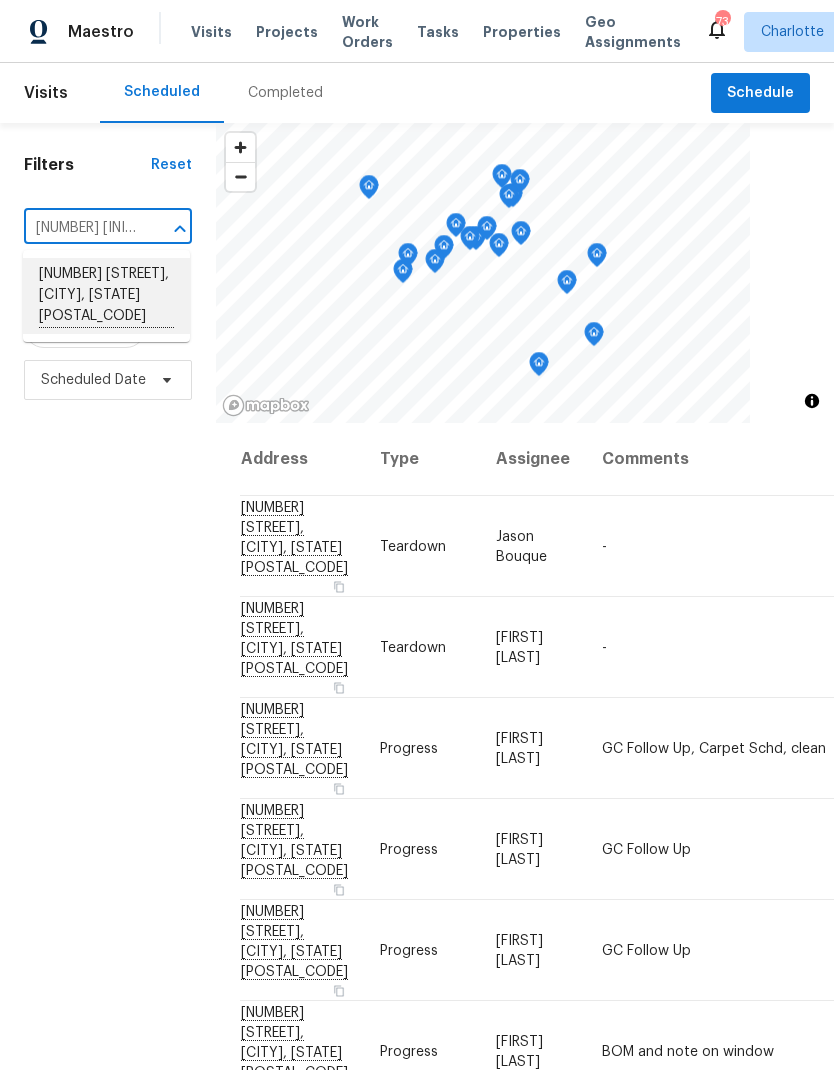 click on "2222 Merimac Dr, Charlotte, NC 28273" at bounding box center (106, 296) 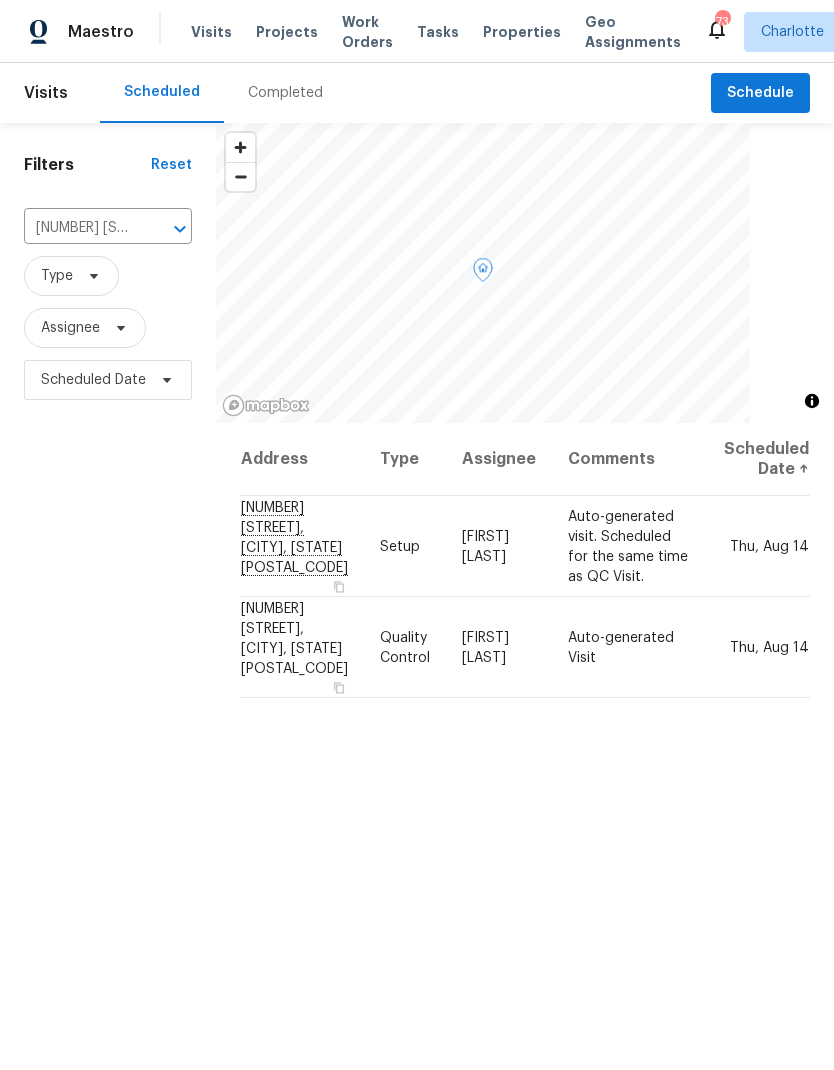 click 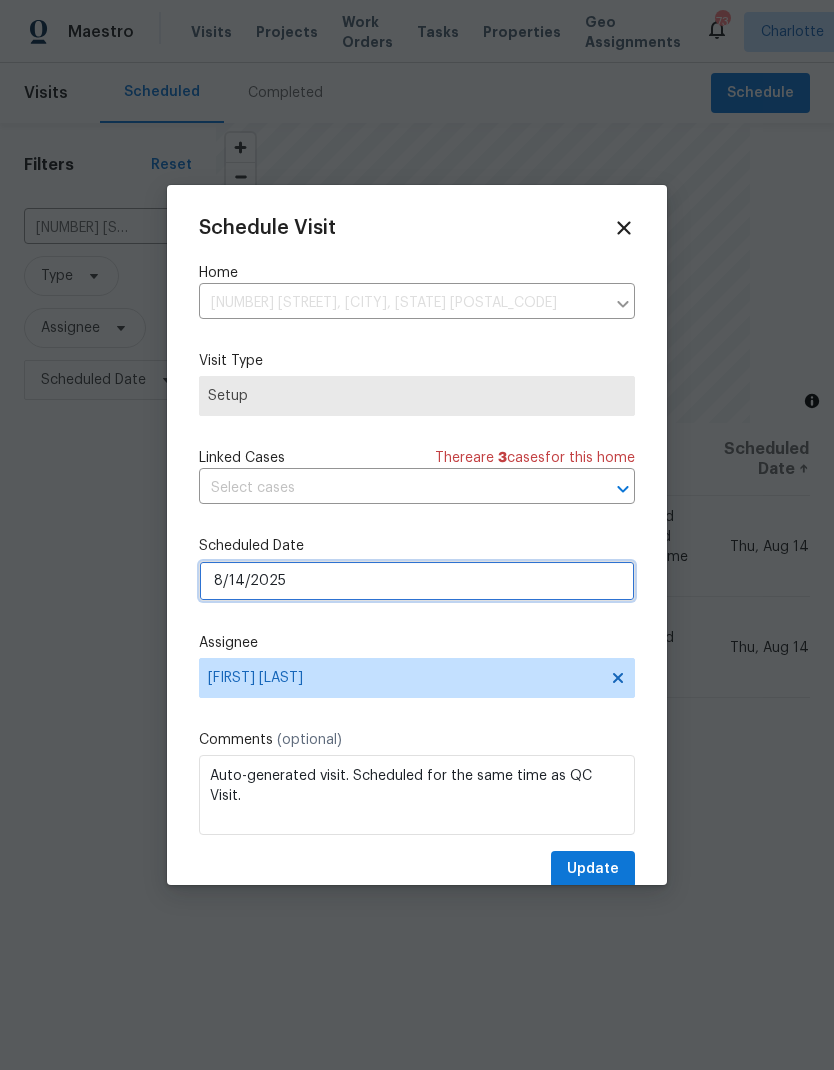 click on "8/14/2025" at bounding box center [417, 581] 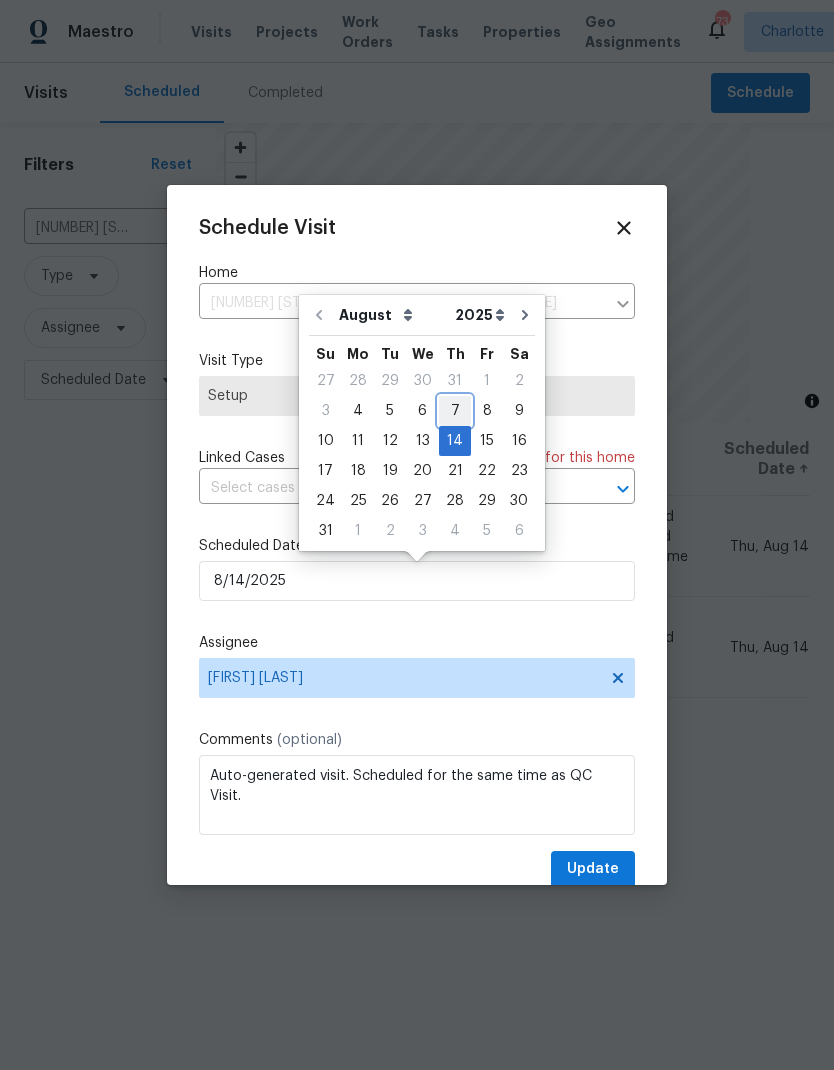 click on "7" at bounding box center (455, 411) 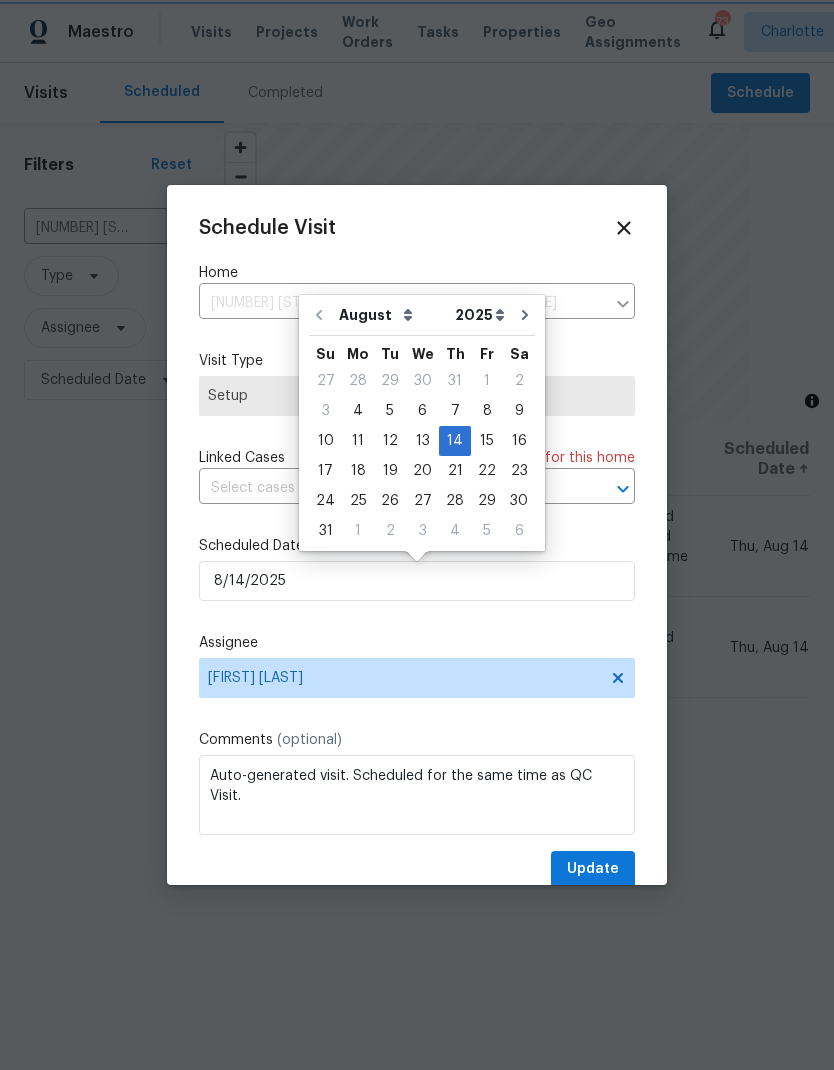 type on "8/7/2025" 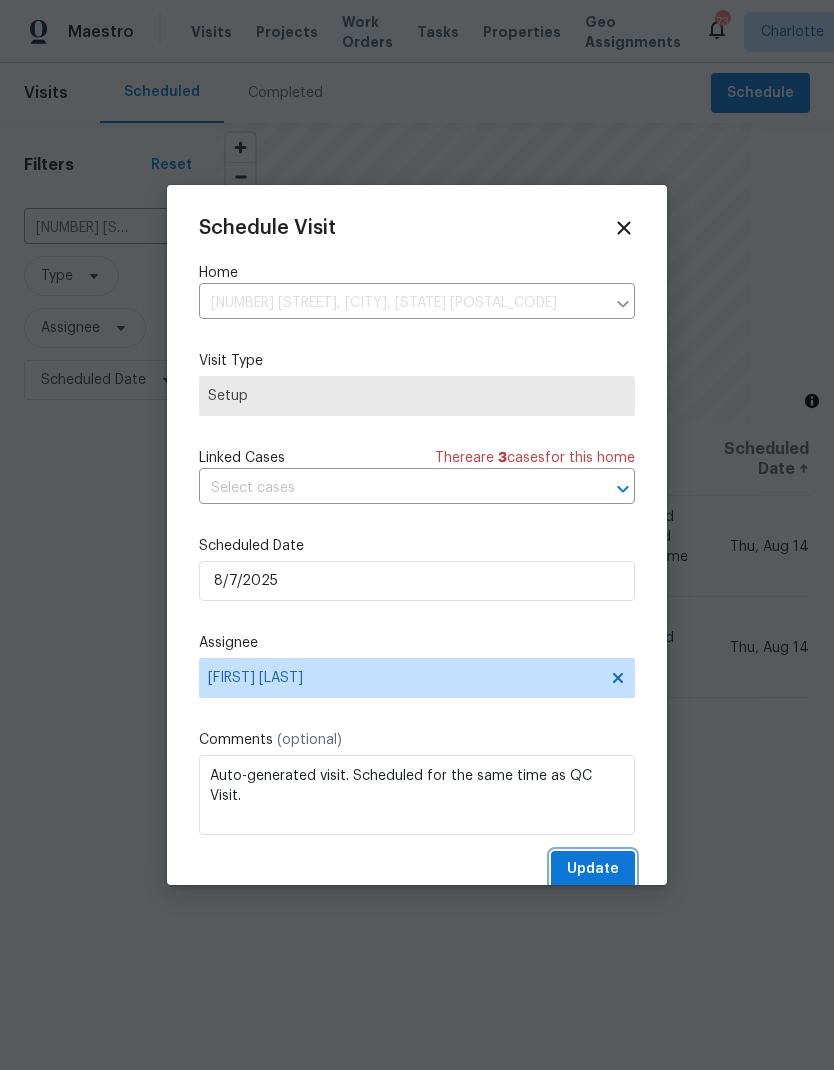 click on "Update" at bounding box center [593, 869] 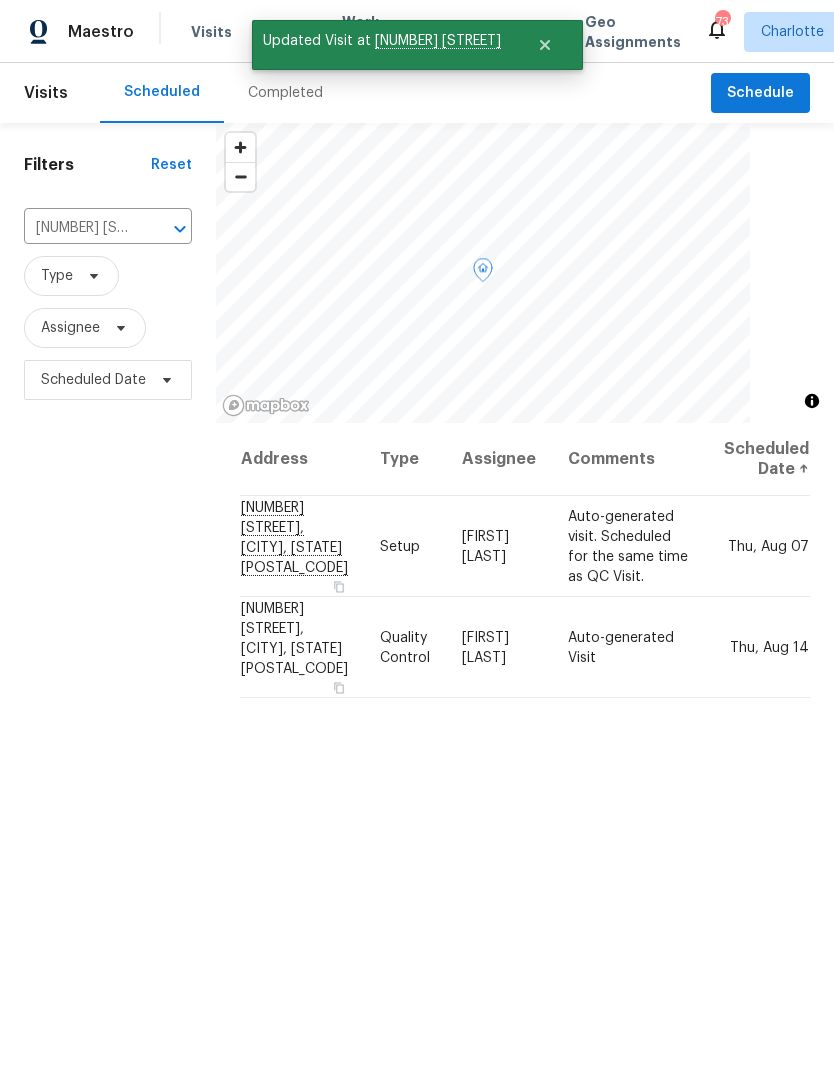 click 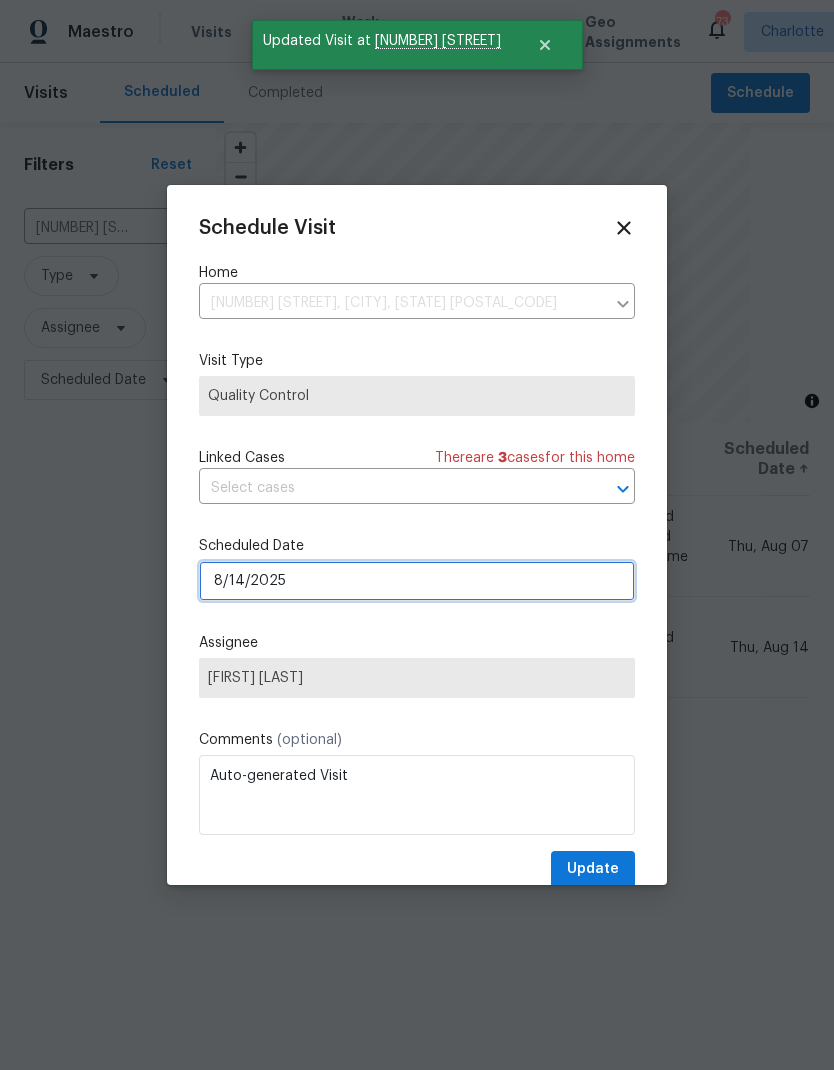 click on "8/14/2025" at bounding box center (417, 581) 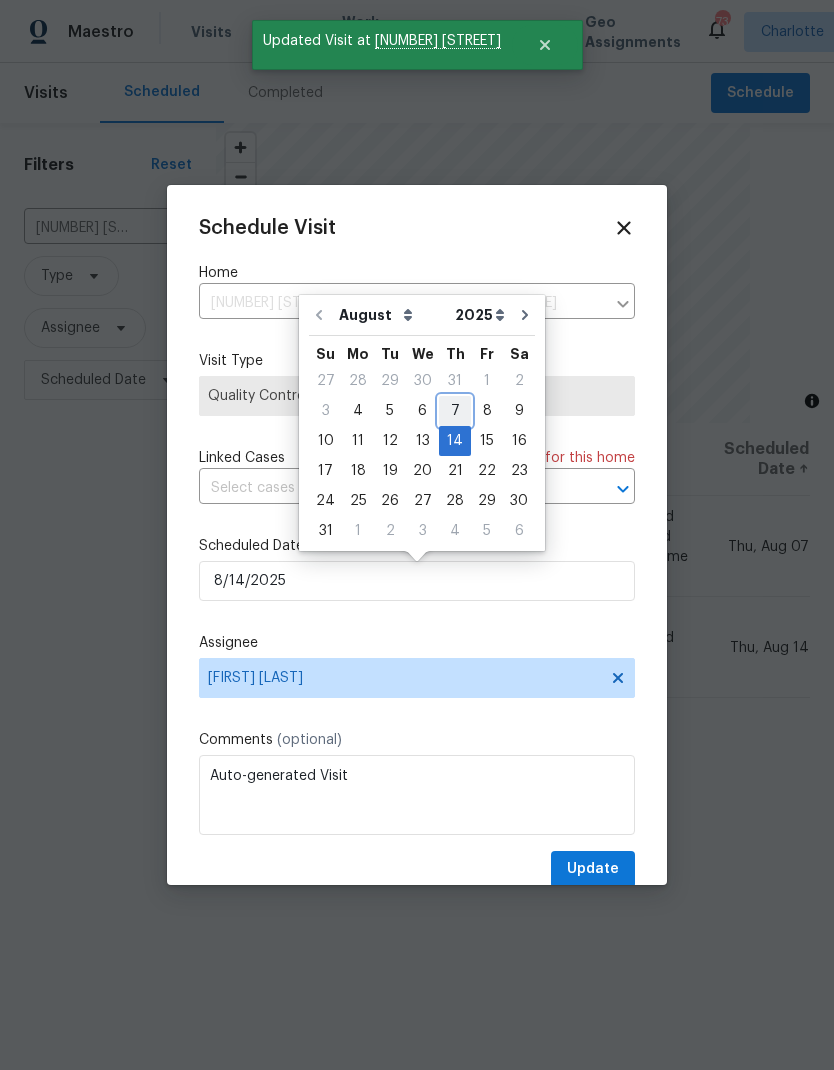 click on "7" at bounding box center (455, 411) 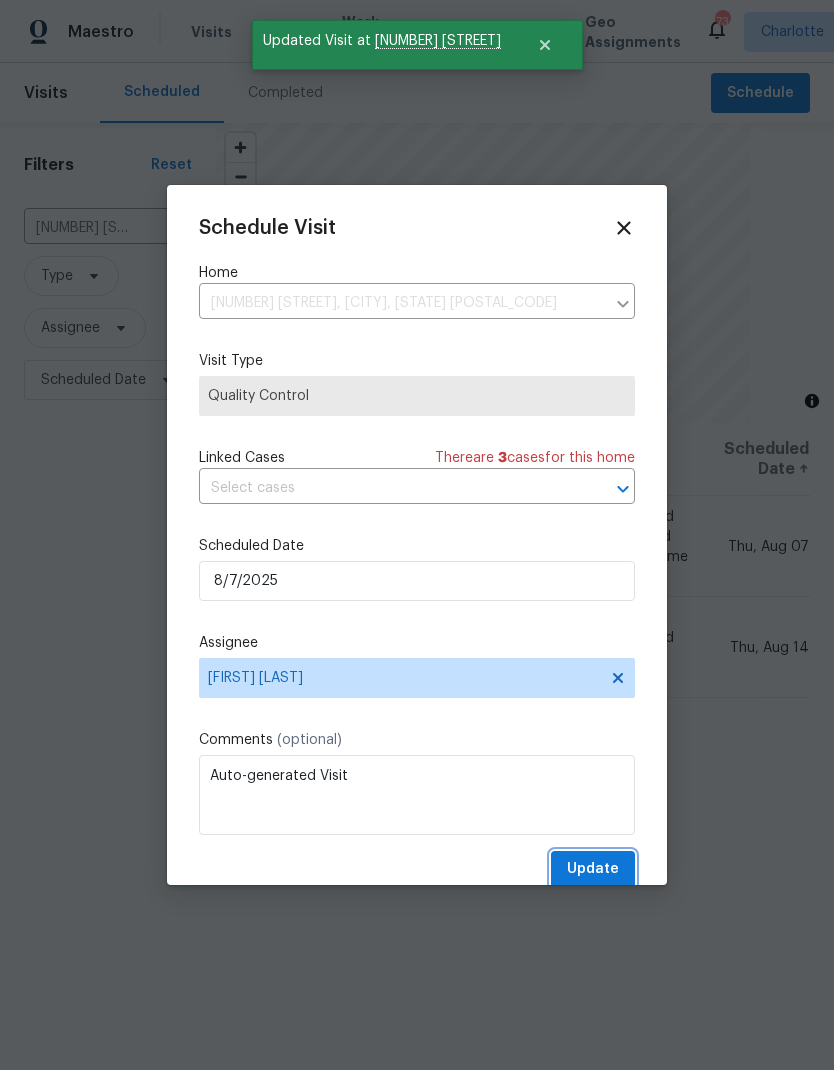 click on "Update" at bounding box center (593, 869) 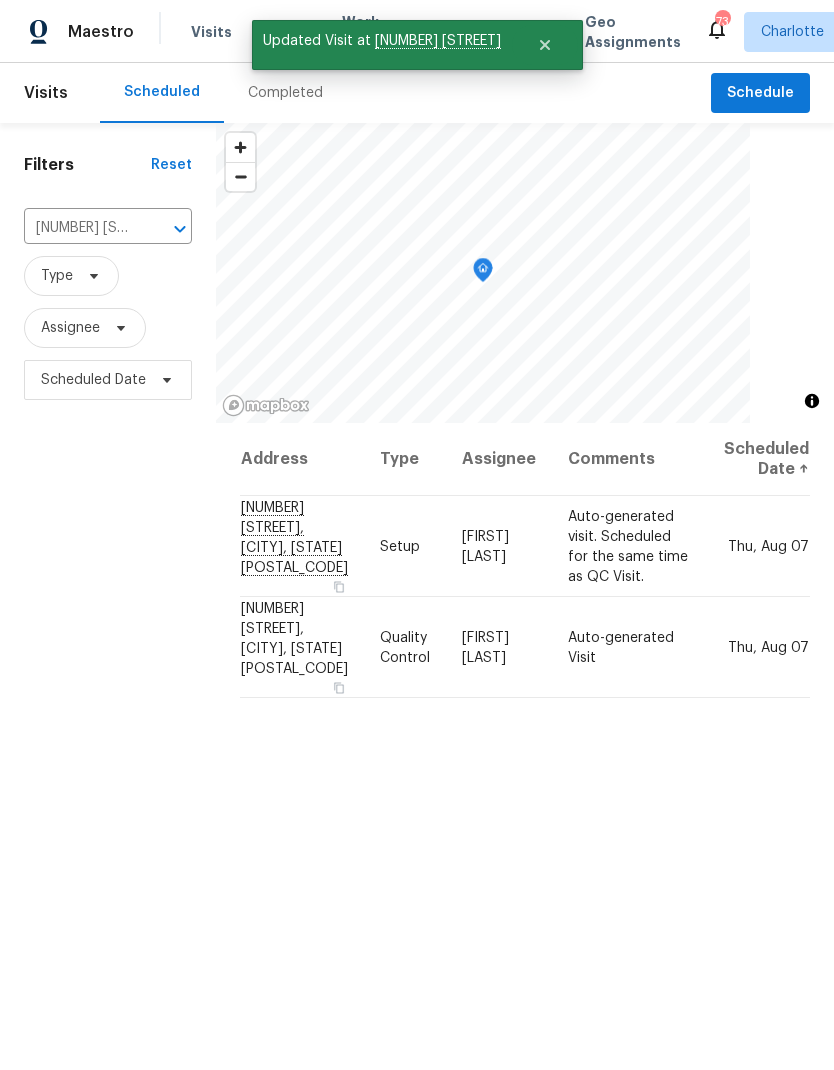 click on "Maestro" at bounding box center [67, 32] 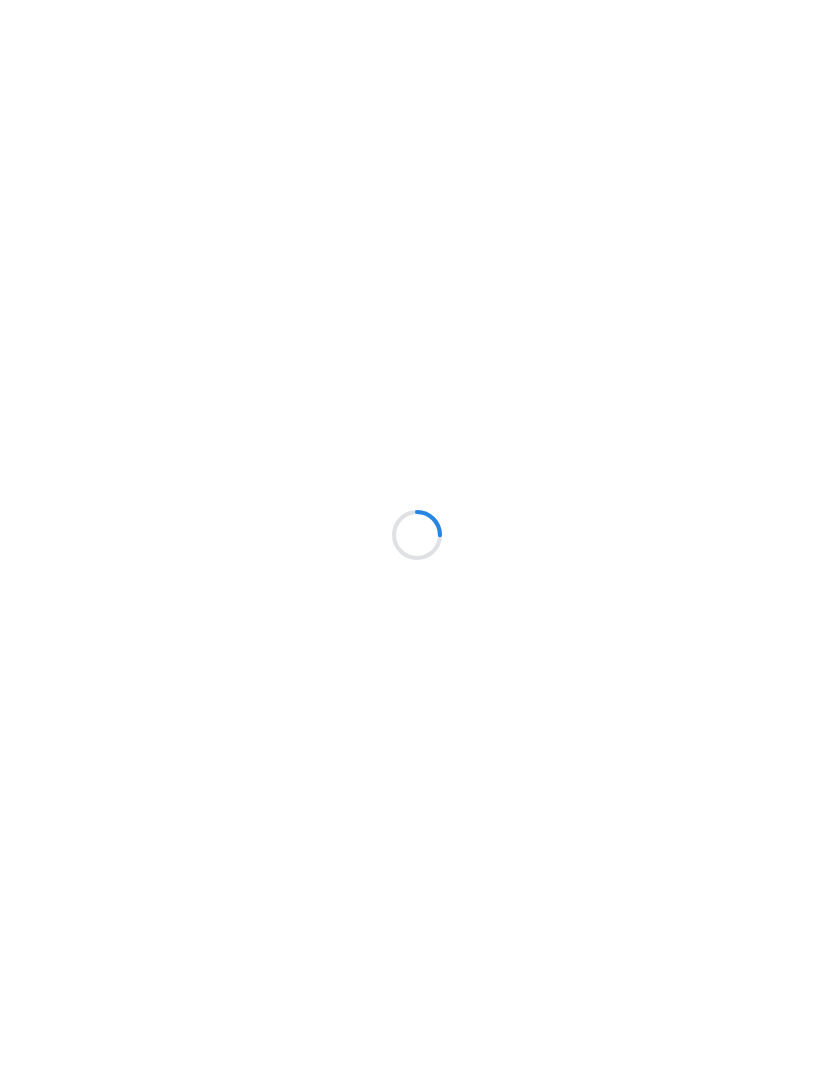 scroll, scrollTop: 0, scrollLeft: 0, axis: both 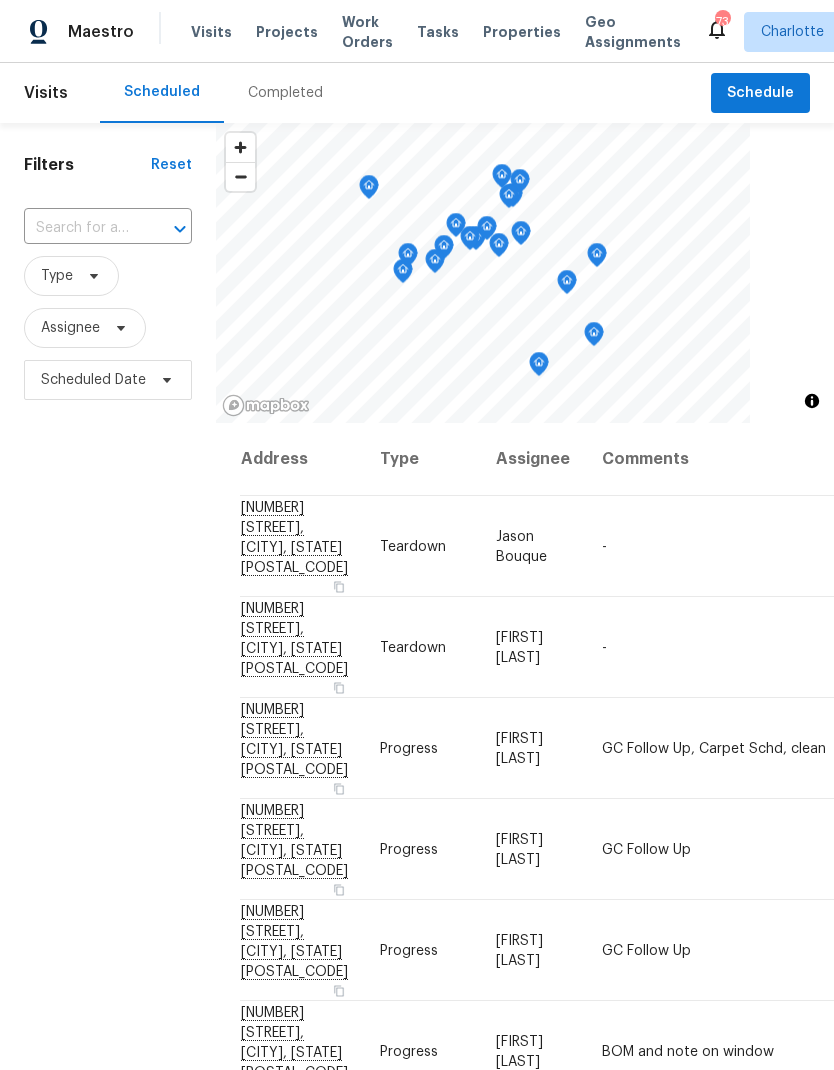 click at bounding box center (80, 228) 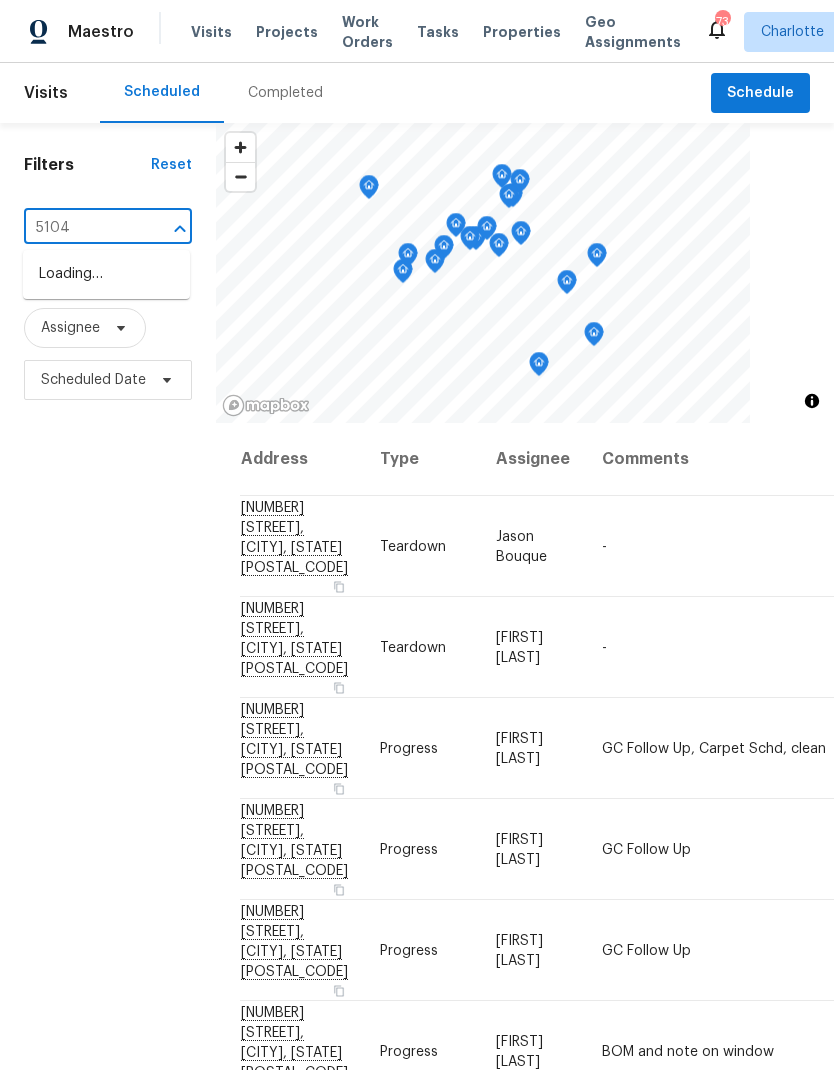 type on "5104" 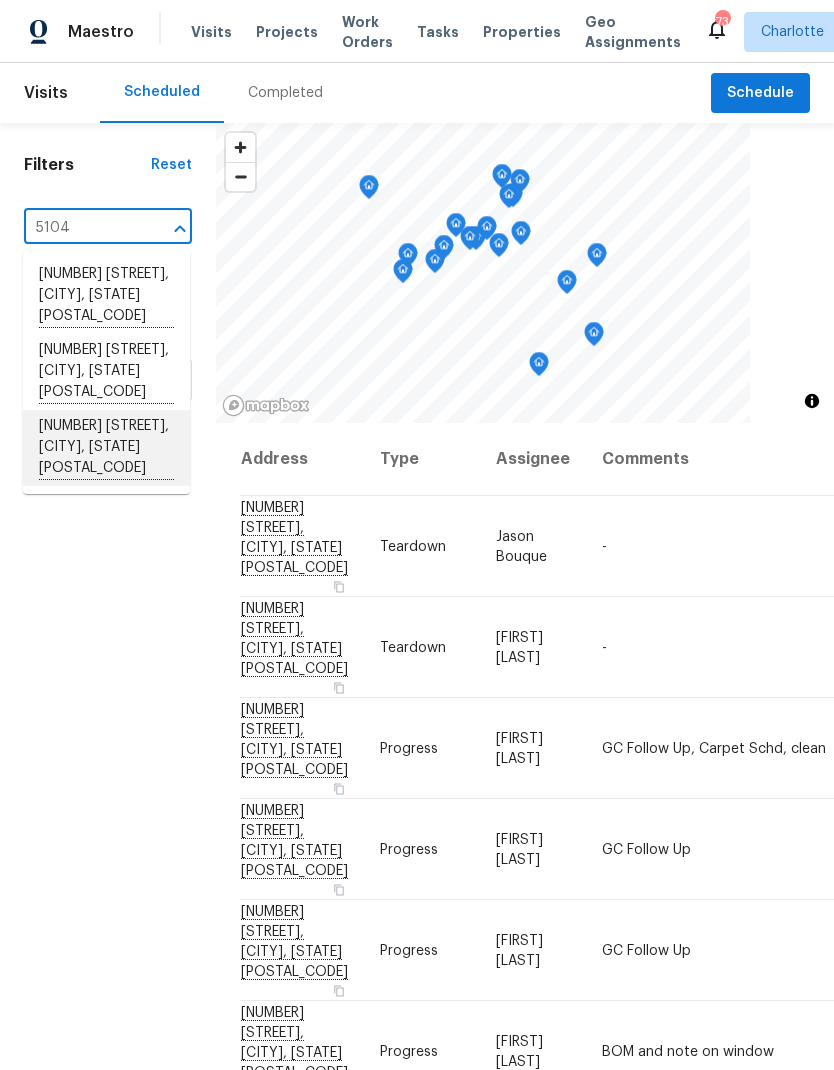click on "[NUMBER] [STREET], [CITY], [STATE] [POSTAL_CODE]" at bounding box center (106, 448) 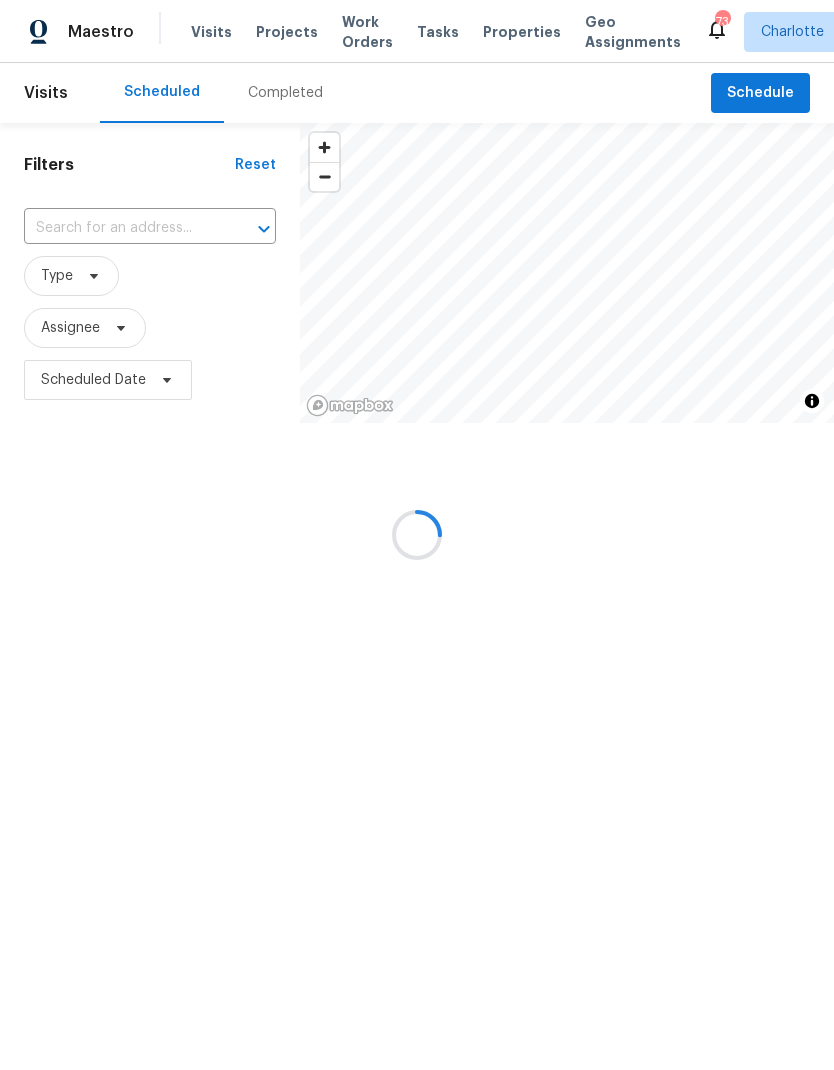 type on "[NUMBER] [STREET], [CITY], [STATE] [POSTAL_CODE]" 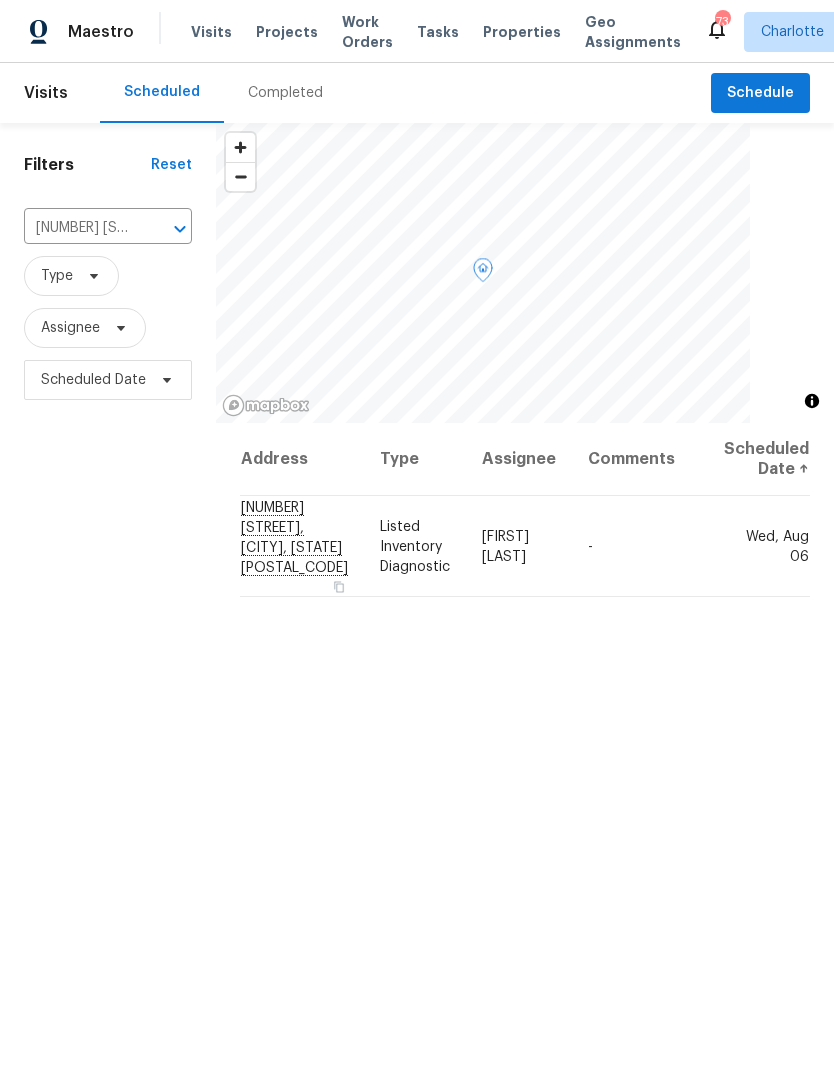 click 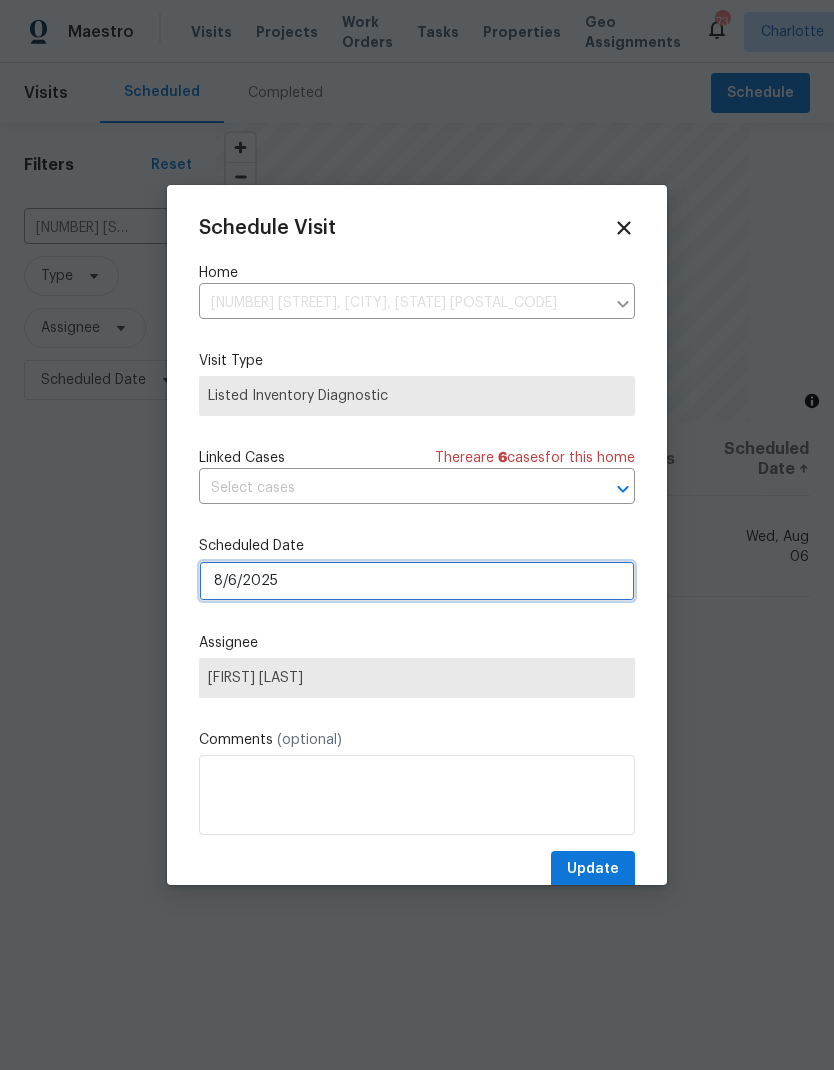 click on "8/6/2025" at bounding box center (417, 581) 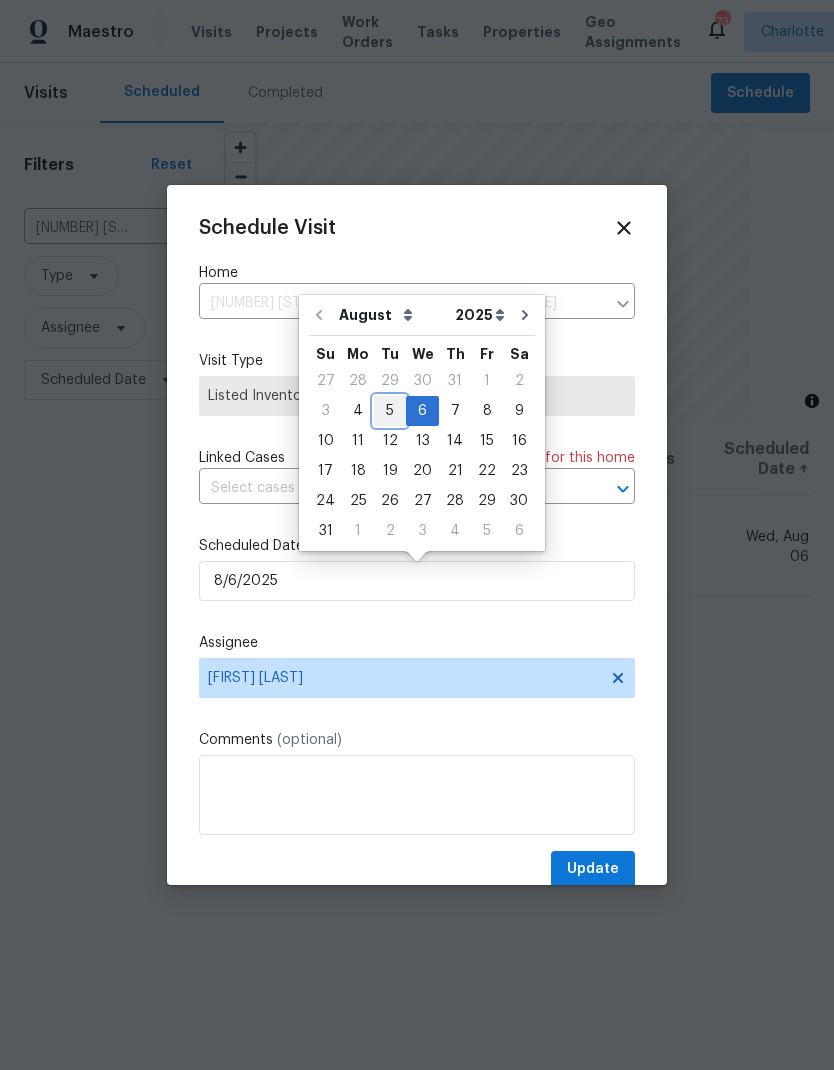 click on "5" at bounding box center [390, 411] 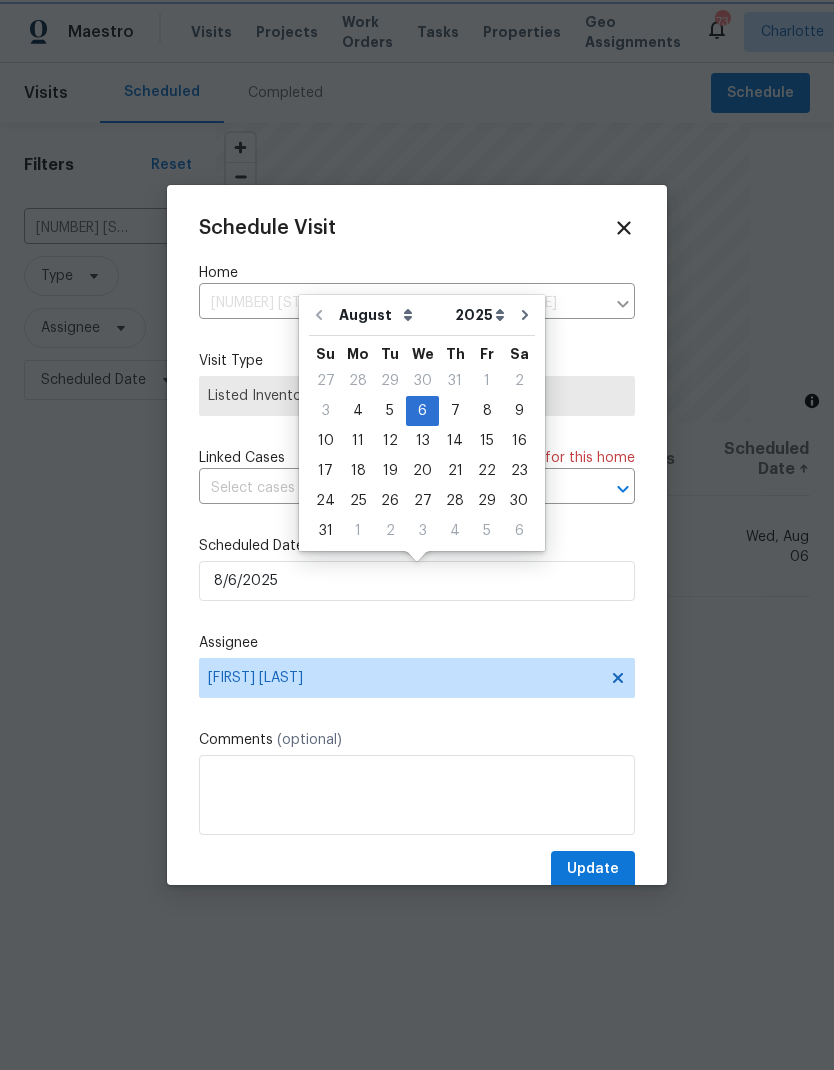 type on "8/5/2025" 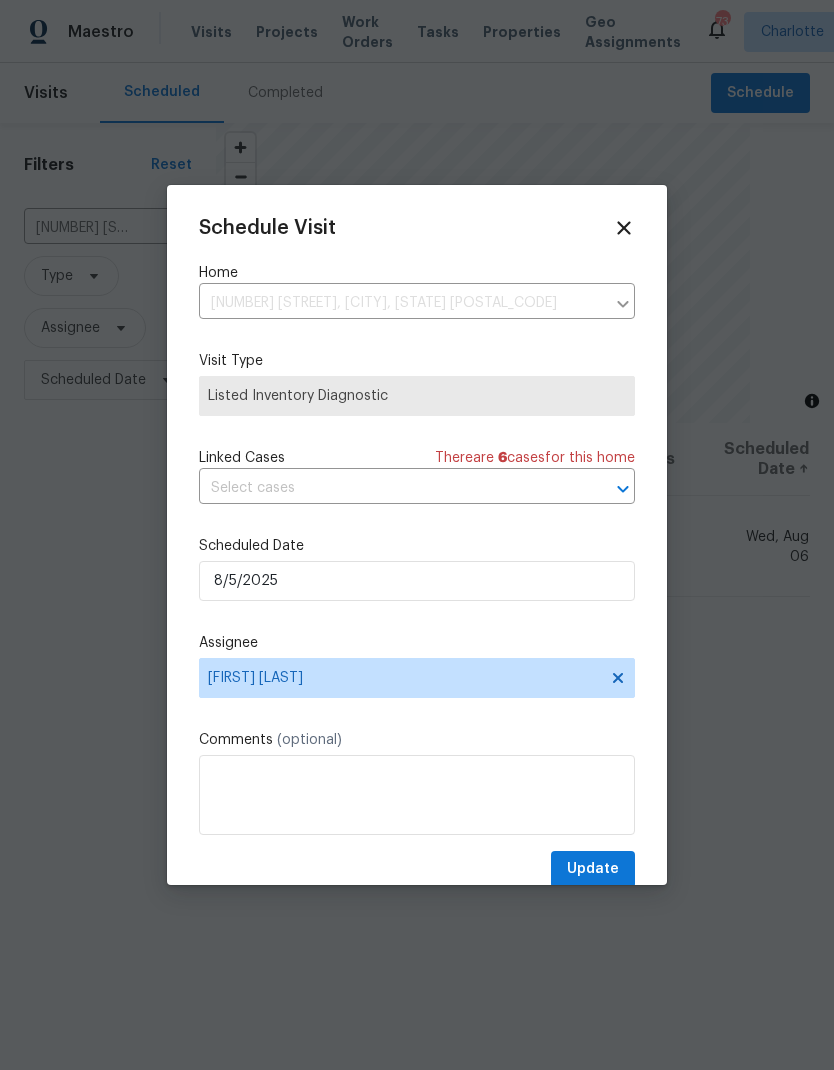click on "Schedule Visit Home   5104 Shannamara Dr, Matthews, NC 28104 ​ Visit Type   Listed Inventory Diagnostic Linked Cases There  are   6  case s  for this home   ​ Scheduled Date   8/5/2025 Assignee   Ryan Craven Comments   (optional) Update" at bounding box center [417, 535] 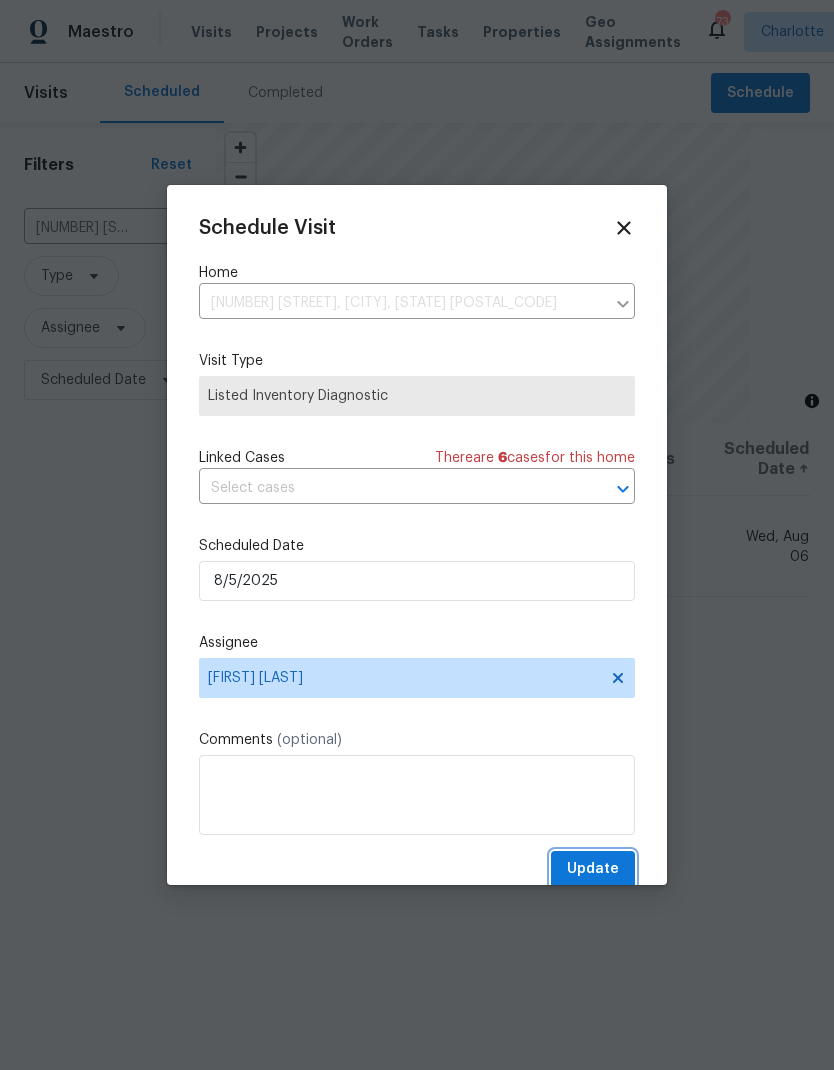 click on "Update" at bounding box center (593, 869) 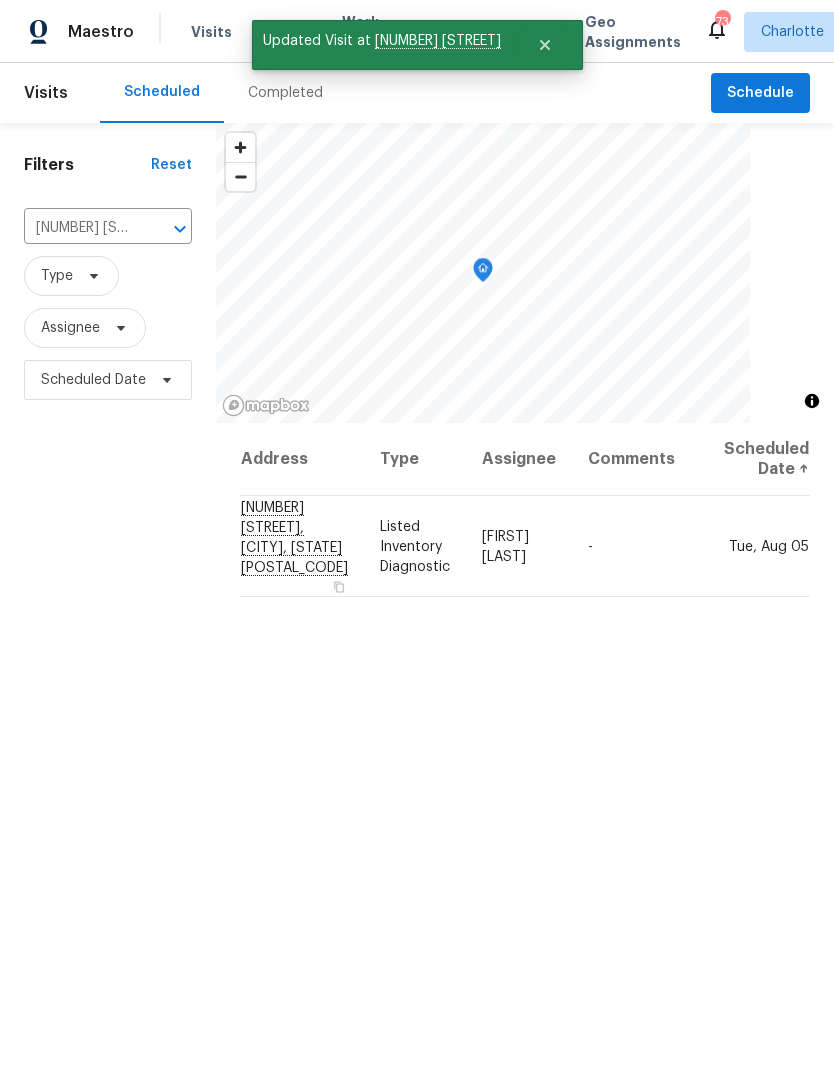 click on "Maestro" at bounding box center (67, 32) 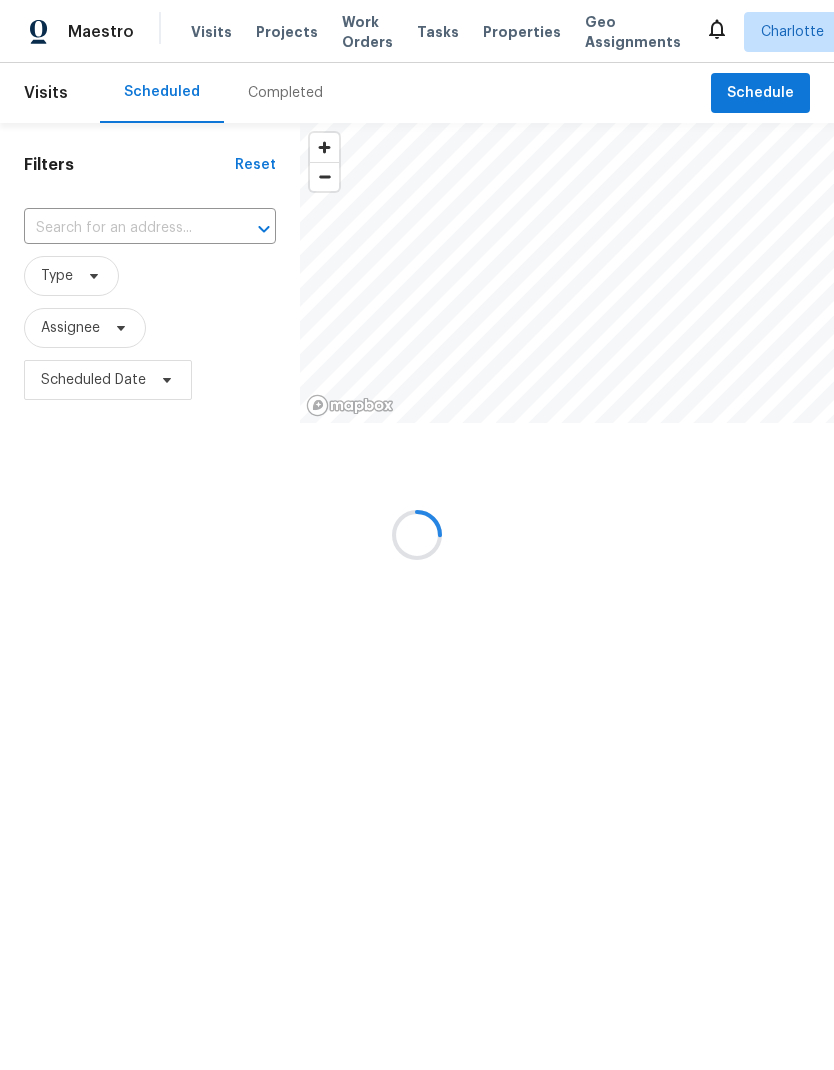 scroll, scrollTop: 0, scrollLeft: 0, axis: both 